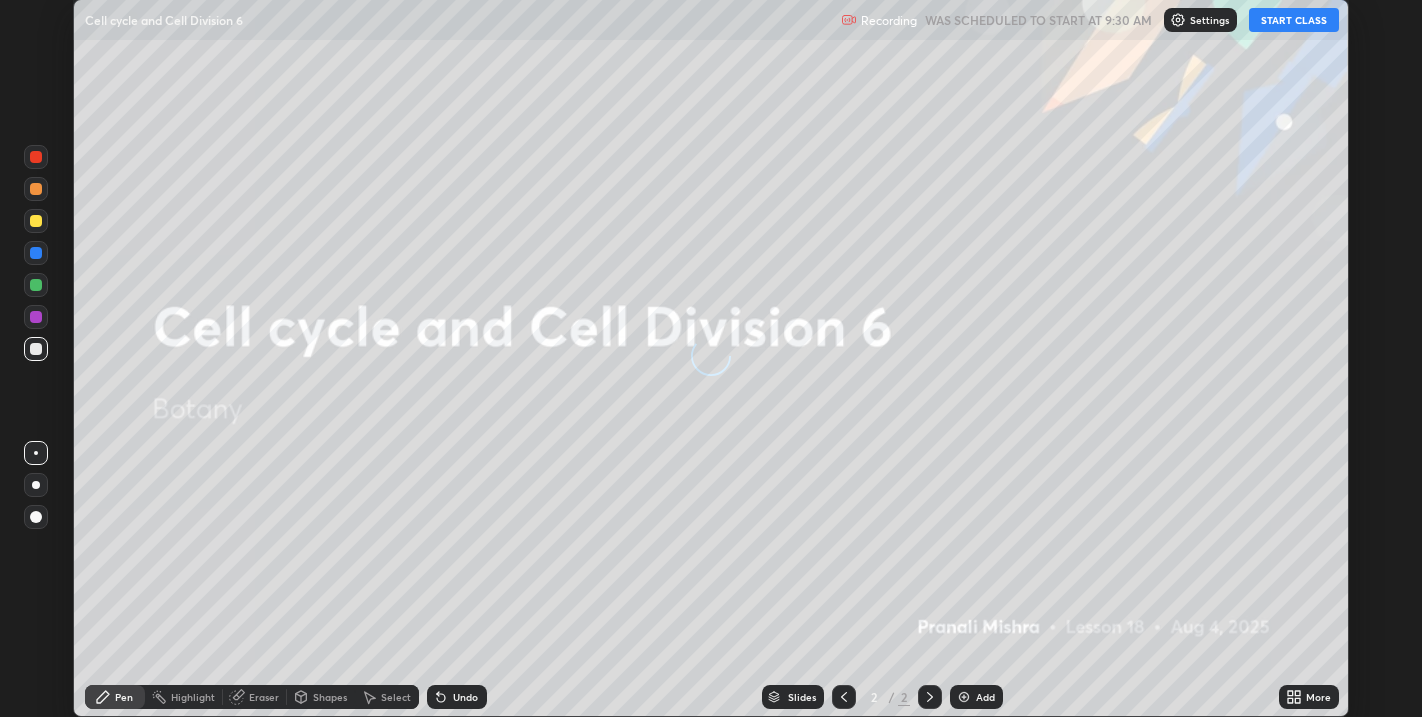 scroll, scrollTop: 0, scrollLeft: 0, axis: both 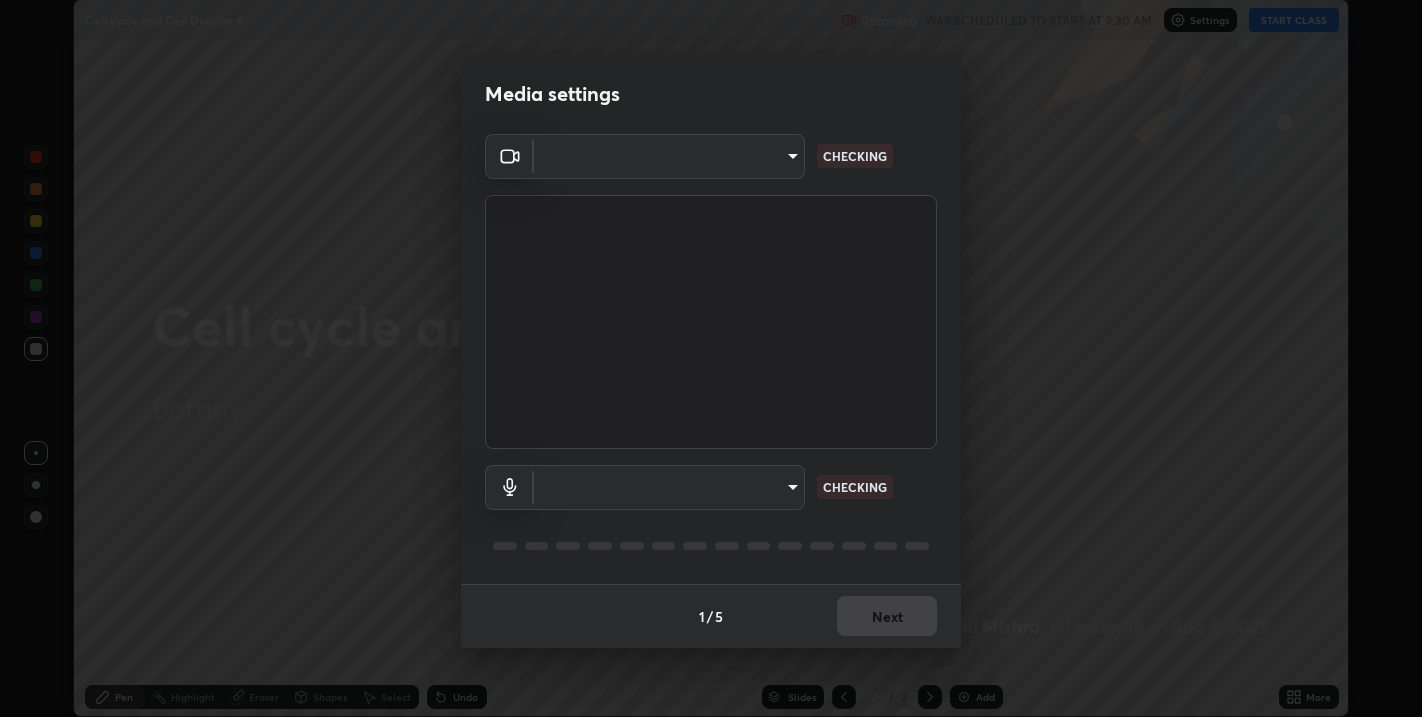 click on "Erase all Cell cycle and Cell Division 6 Recording WAS SCHEDULED TO START AT  9:30 AM Settings START CLASS Setting up your live class Cell cycle and Cell Division 6 • L18 of Botany [PERSON] Pen Highlight Eraser Shapes Select Undo Slides 2 / 2 Add More No doubts shared Encourage your learners to ask a doubt for better clarity Report an issue Reason for reporting Buffering Chat not working Audio - Video sync issue Educator video quality low ​ Attach an image Report Media settings ​ CHECKING ​ CHECKING 1 / 5 Next" at bounding box center [711, 358] 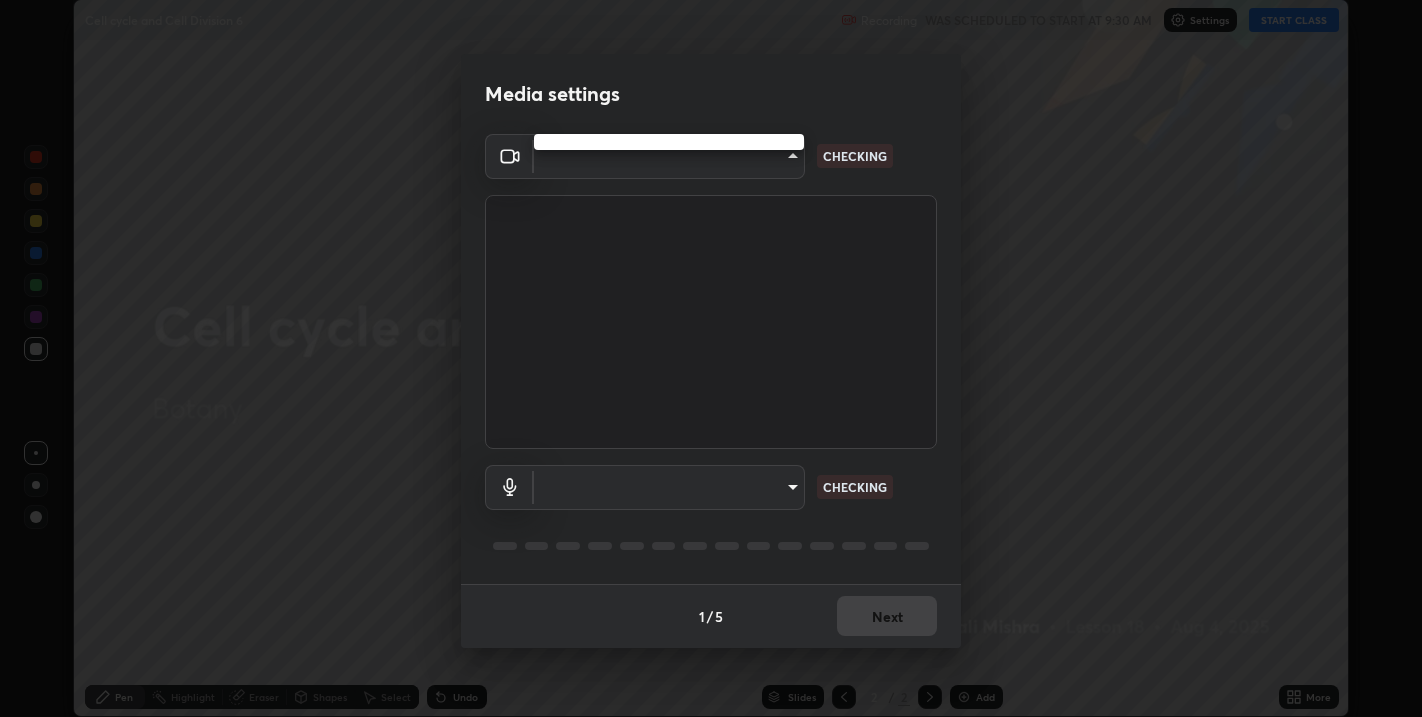 type on "67417adfccfa8b42c30ef4407fe4a6c493a28e79373338af571501226f50bce5" 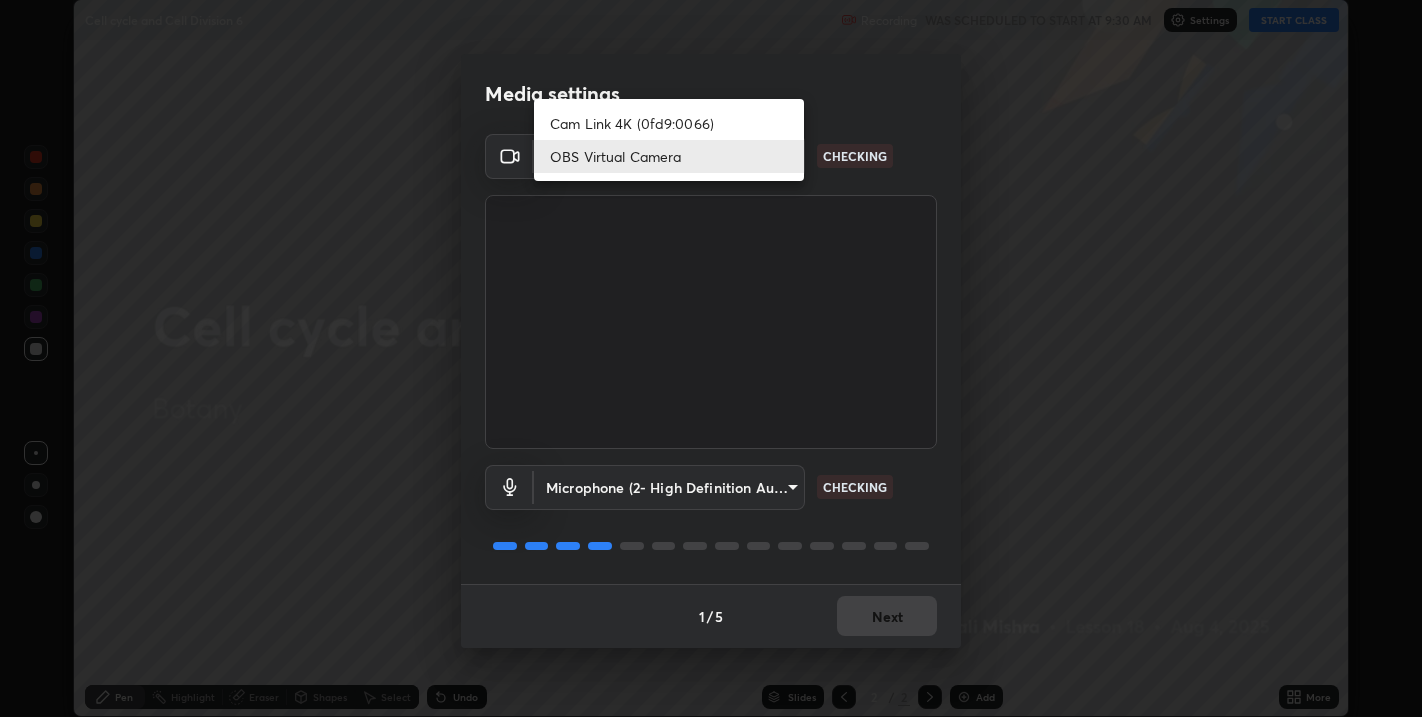 click on "OBS Virtual Camera" at bounding box center (669, 156) 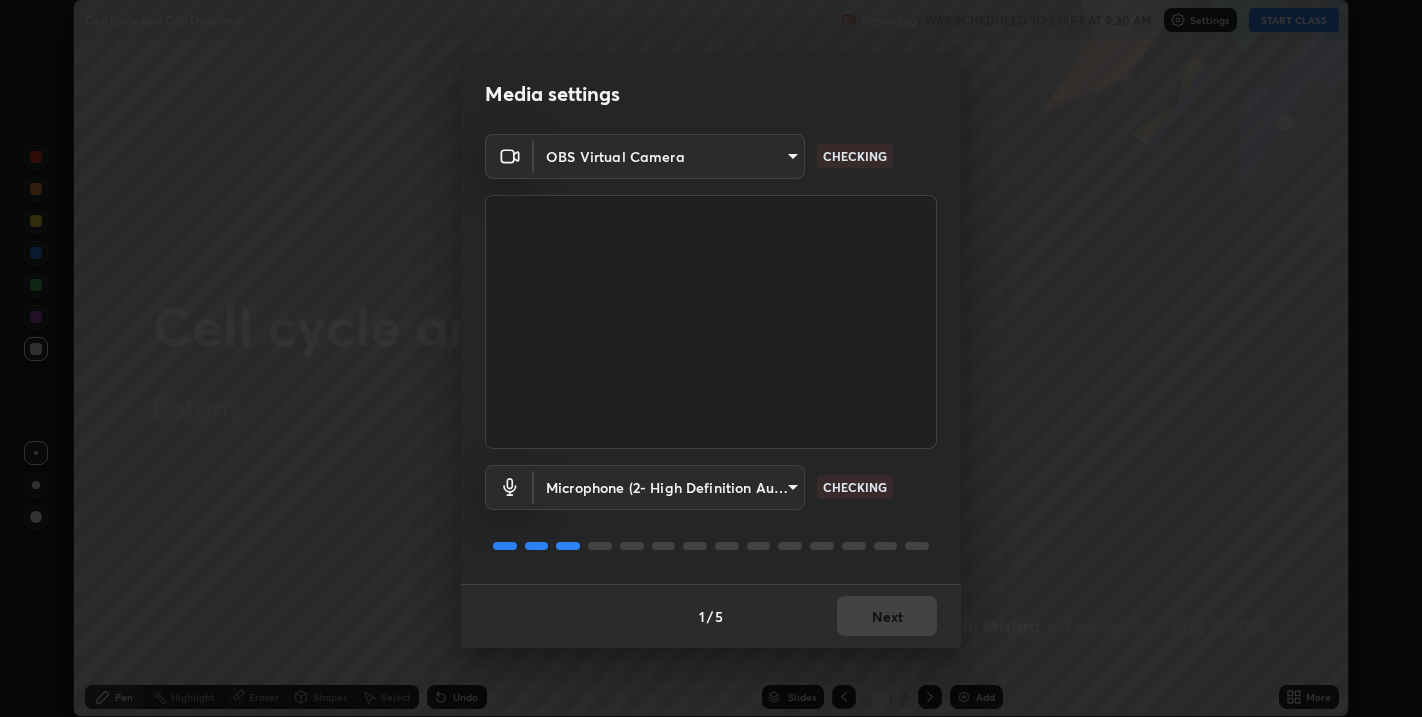 click on "Erase all Cell cycle and Cell Division 6 Recording WAS SCHEDULED TO START AT  9:30 AM Settings START CLASS Setting up your live class Cell cycle and Cell Division 6 • L18 of Botany [PERSON] Pen Highlight Eraser Shapes Select Undo Slides 2 / 2 Add More No doubts shared Encourage your learners to ask a doubt for better clarity Report an issue Reason for reporting Buffering Chat not working Audio - Video sync issue Educator video quality low ​ Attach an image Report Media settings OBS Virtual Camera 67417adfccfa8b42c30ef4407fe4a6c493a28e79373338af571501226f50bce5 CHECKING Microphone (2- High Definition Audio Device) 5ae5eb58a095c8d6c1905c16a689890706953ee02c64a57ea54ece677bd0501b CHECKING 1 / 5 Next" at bounding box center (711, 358) 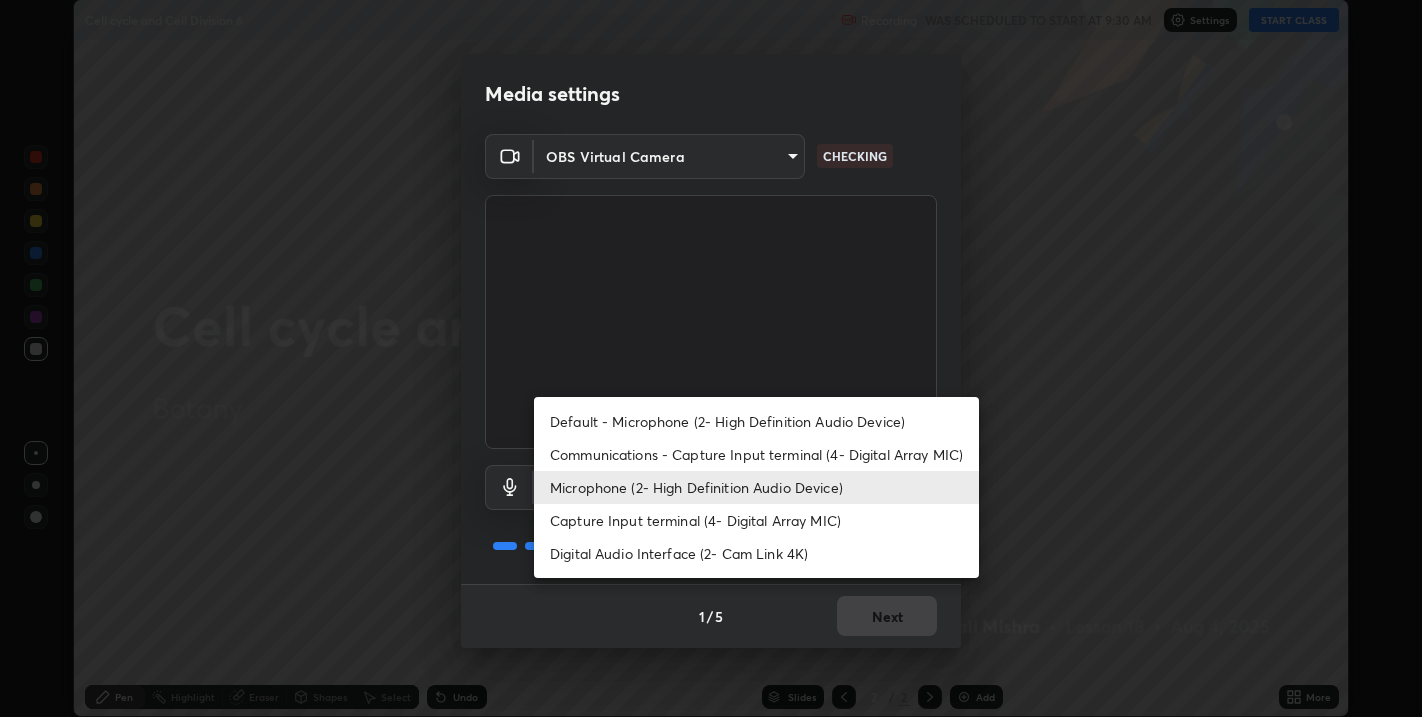 click on "Microphone (2- High Definition Audio Device)" at bounding box center (756, 487) 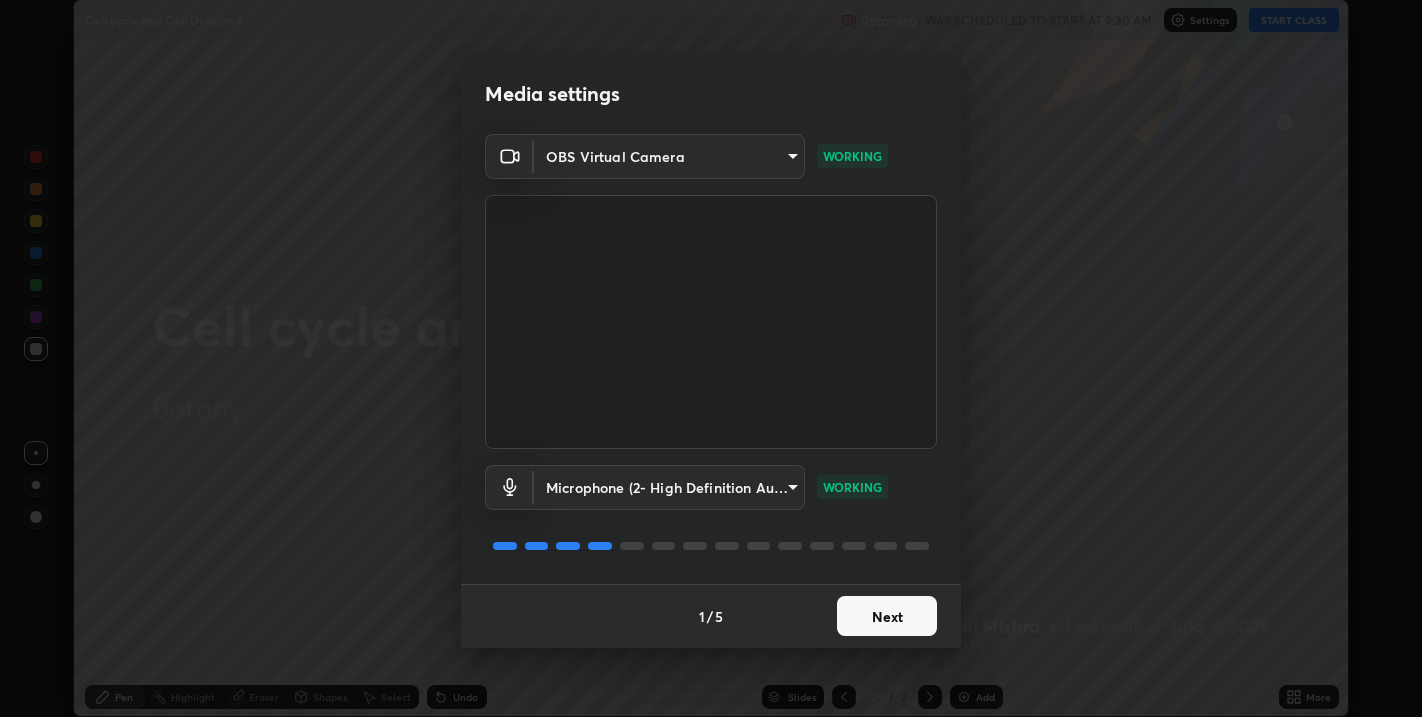click on "Next" at bounding box center [887, 616] 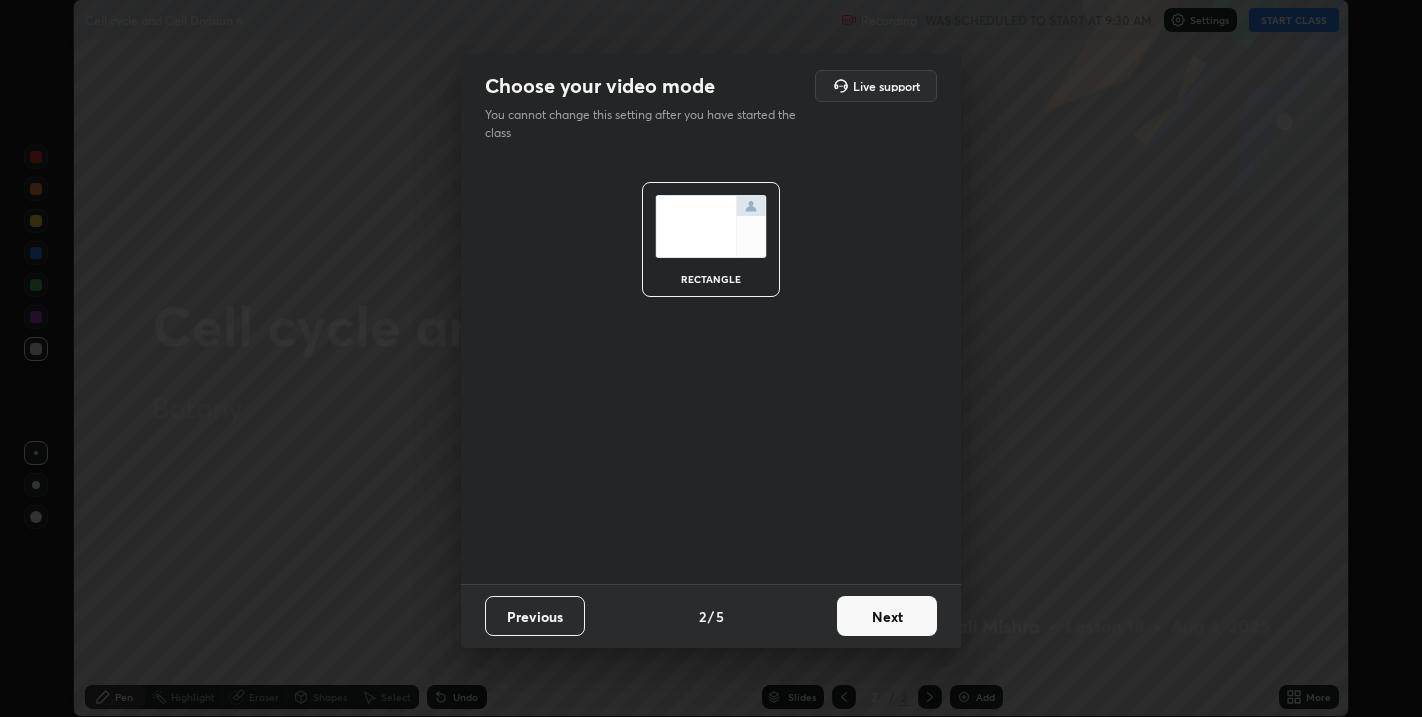 click on "Next" at bounding box center [887, 616] 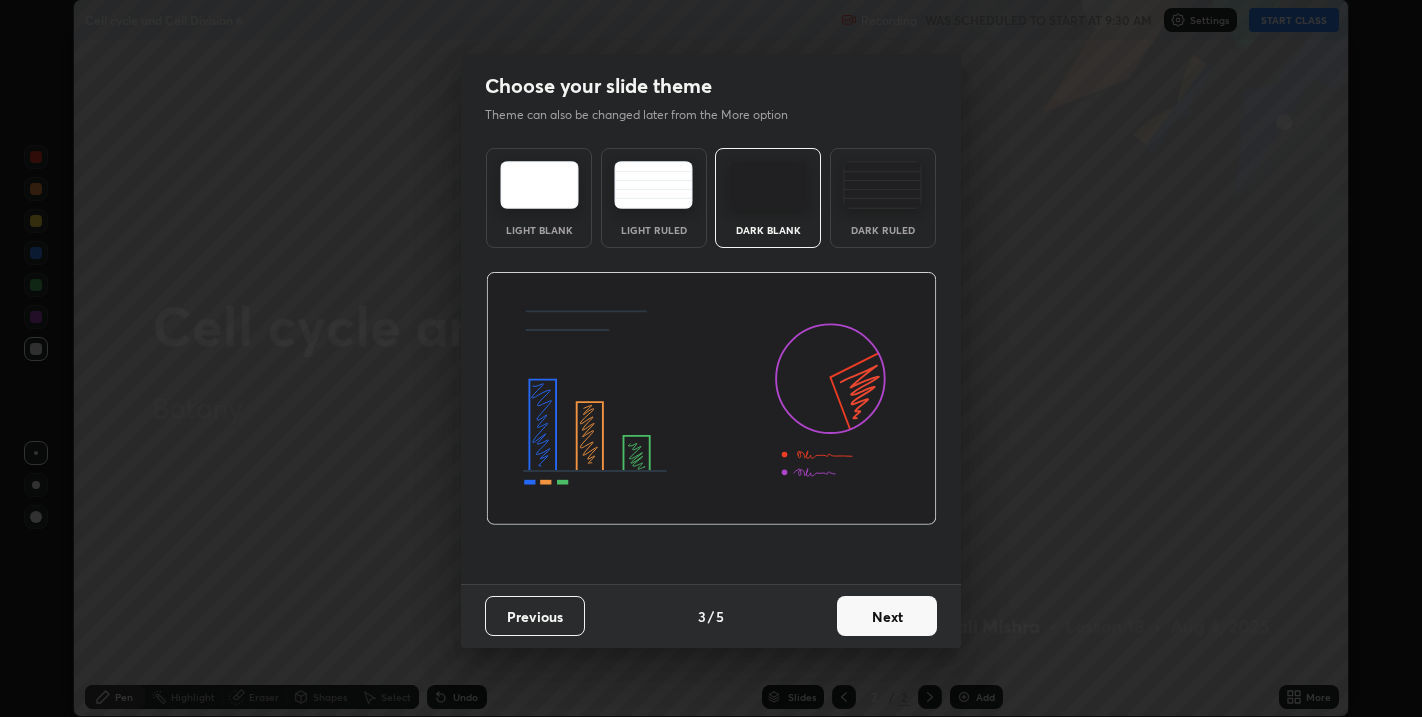 click on "Next" at bounding box center (887, 616) 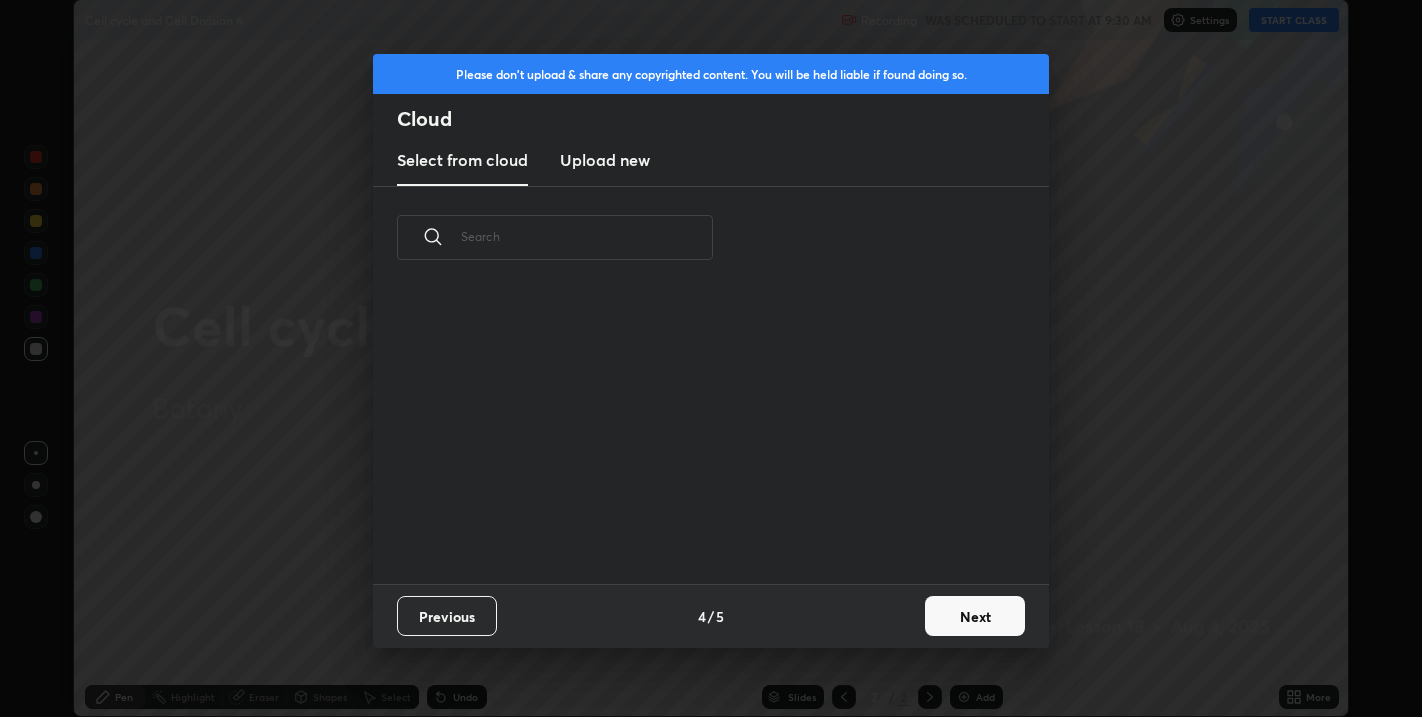 click on "Next" at bounding box center (975, 616) 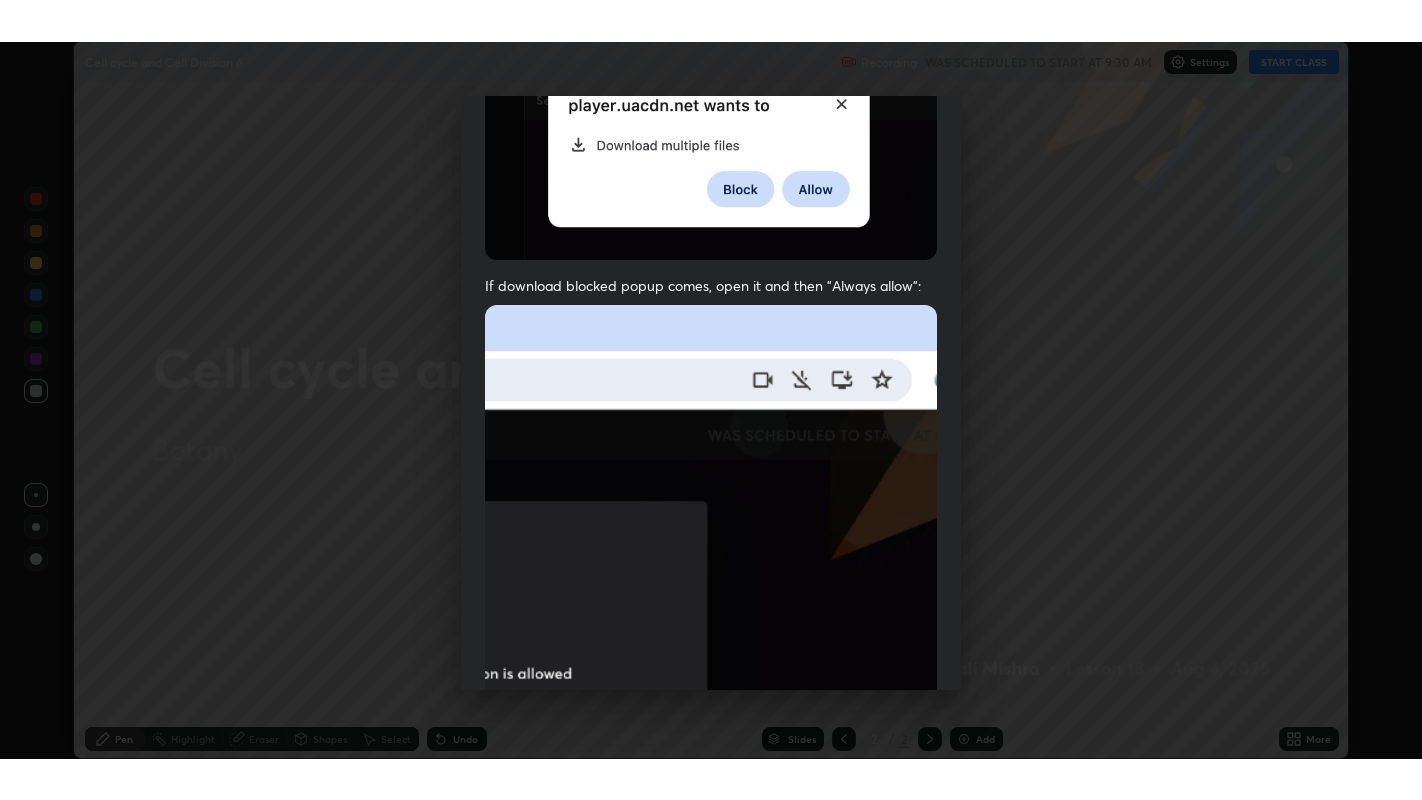 scroll, scrollTop: 405, scrollLeft: 0, axis: vertical 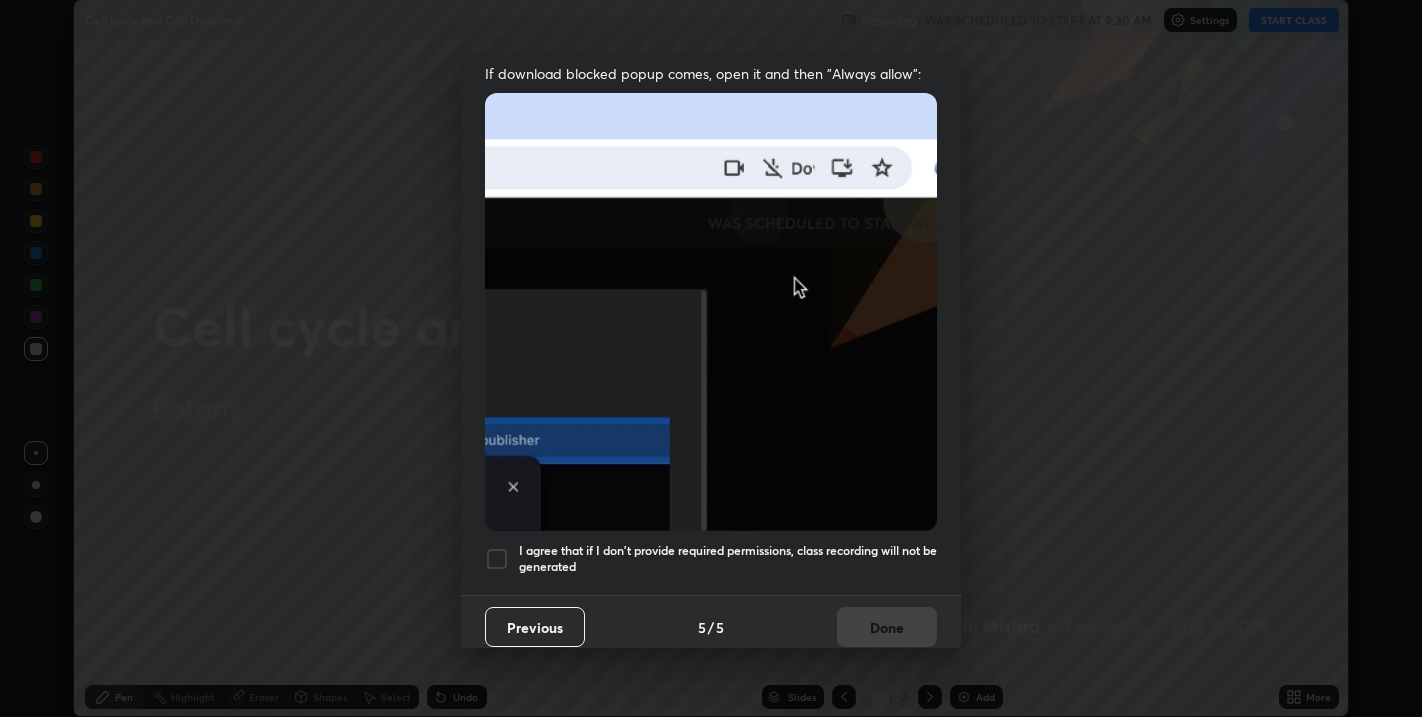 click at bounding box center [497, 559] 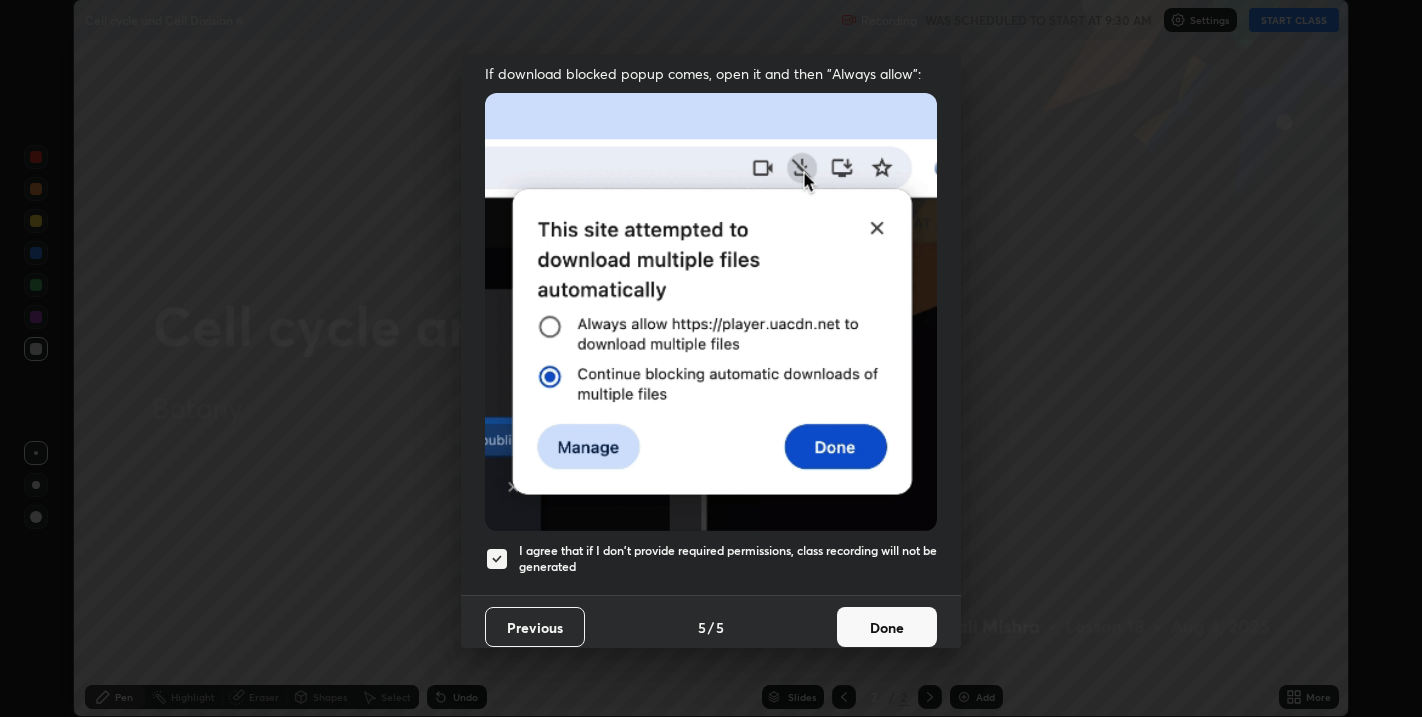 click on "Done" at bounding box center [887, 627] 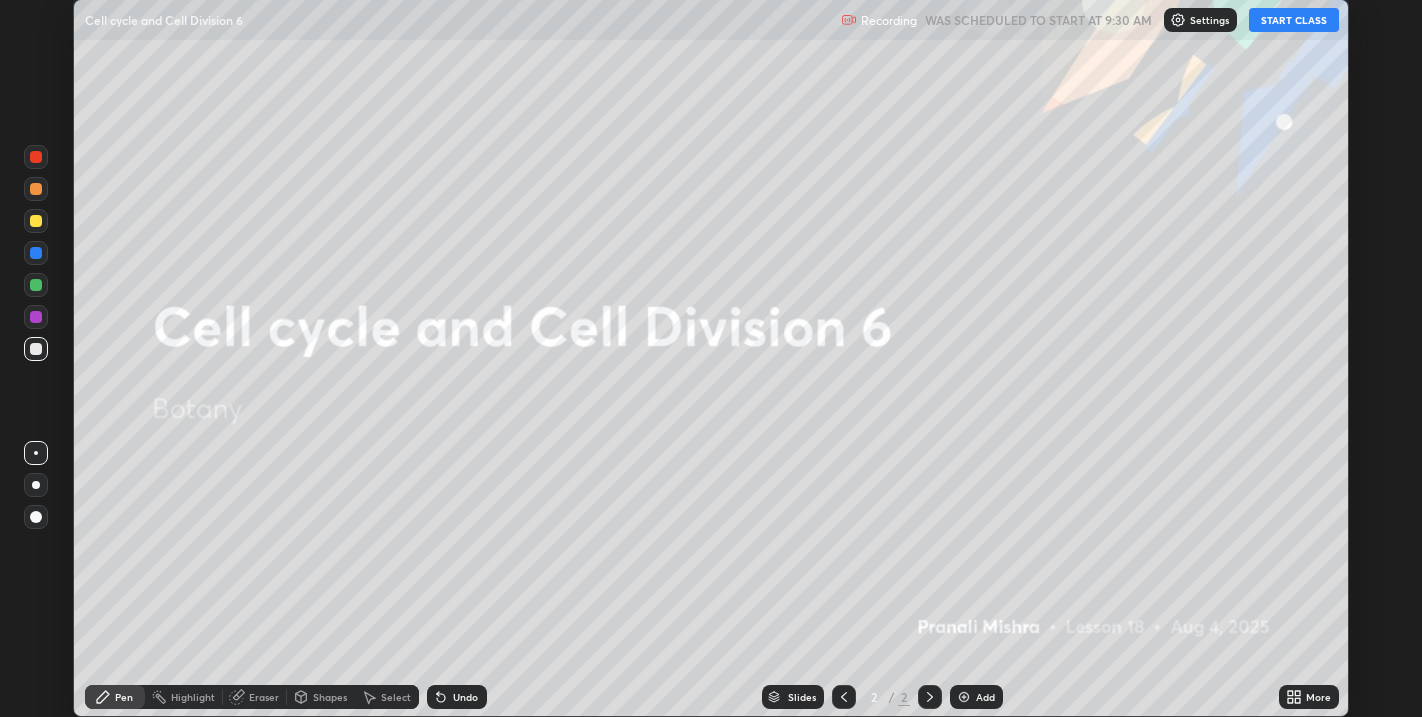 click on "START CLASS" at bounding box center (1294, 20) 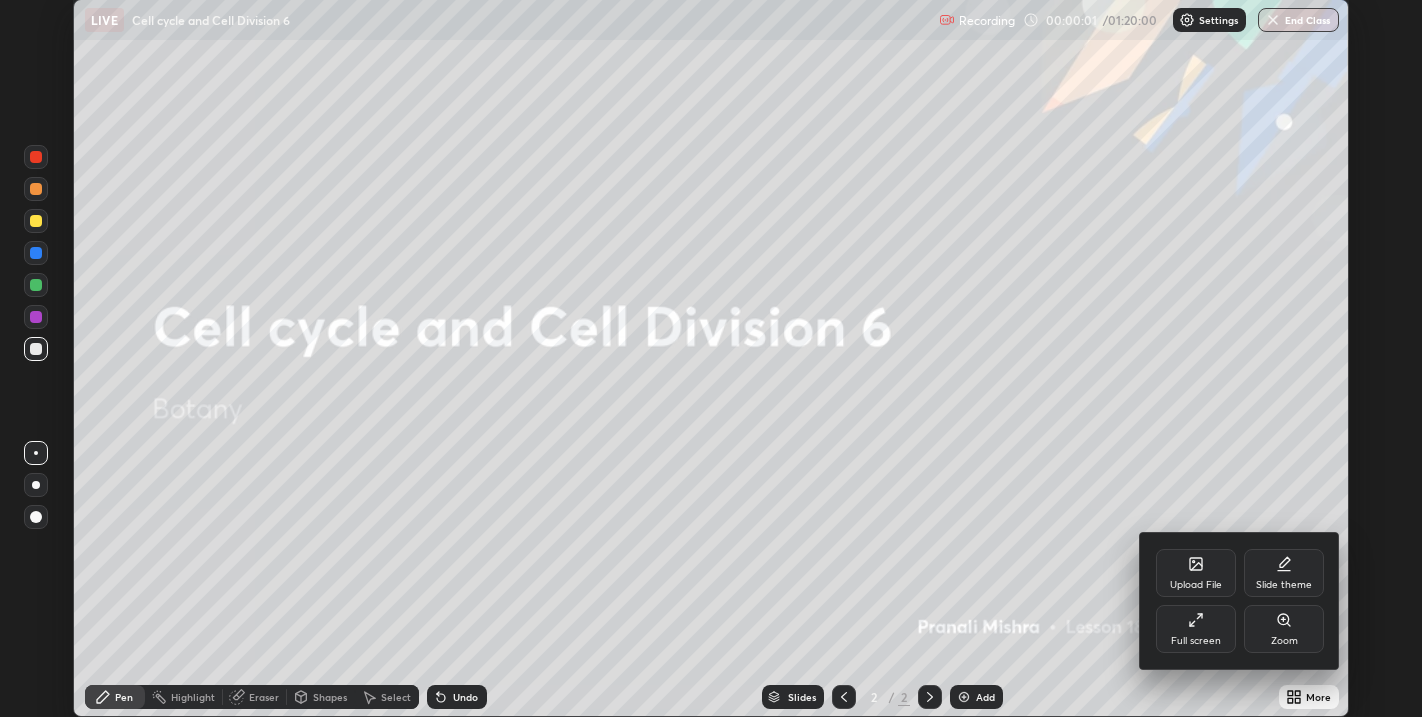 click on "Full screen" at bounding box center (1196, 641) 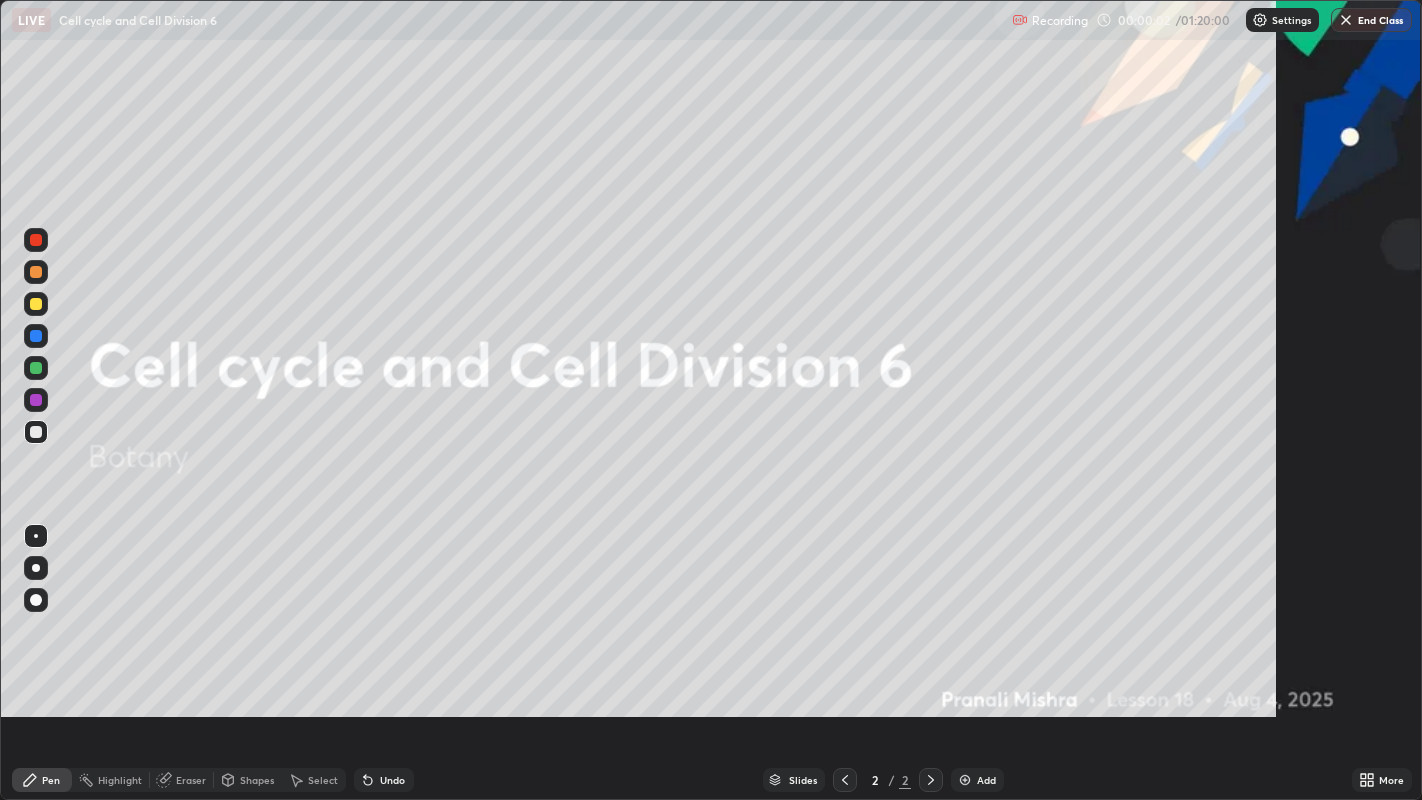 scroll, scrollTop: 99200, scrollLeft: 98577, axis: both 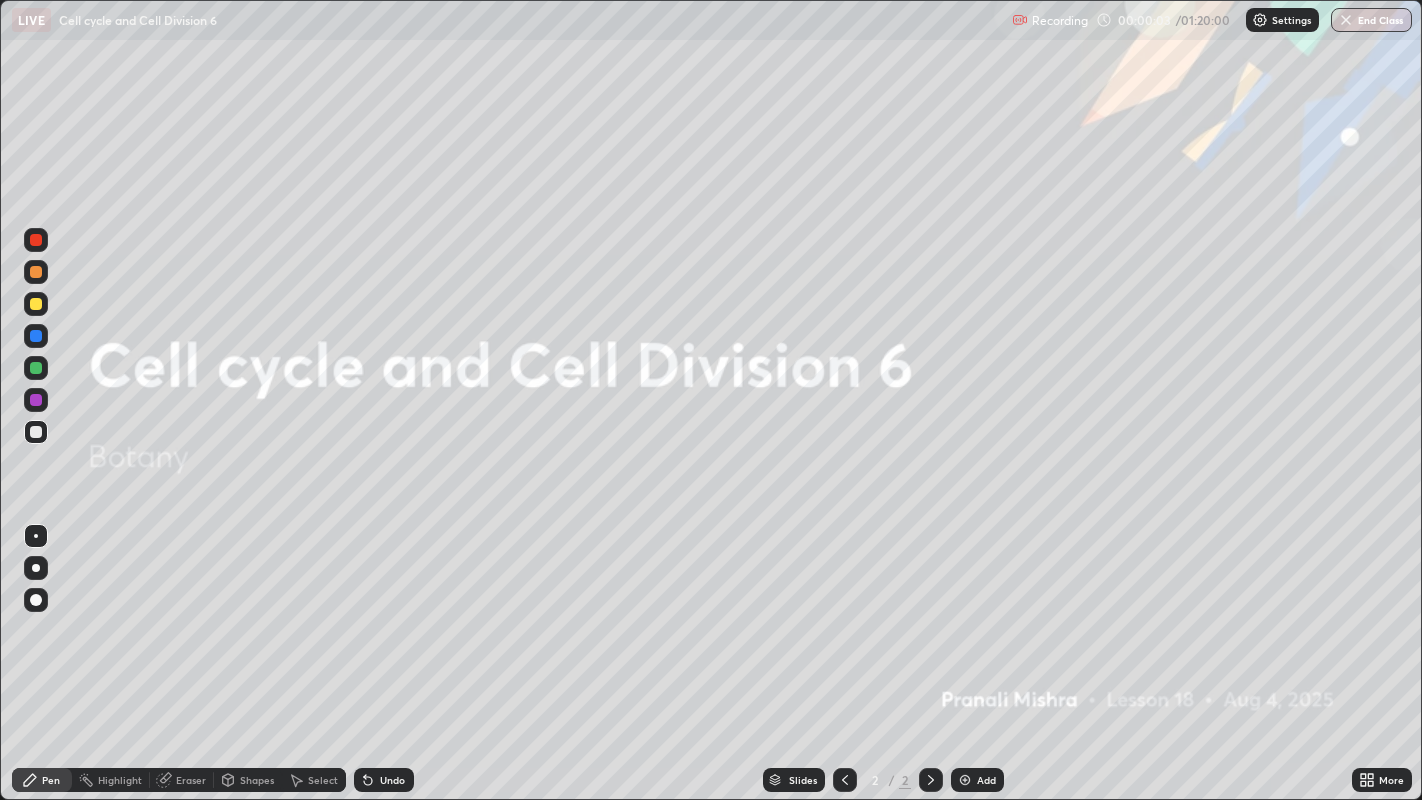 click on "Add" at bounding box center [977, 780] 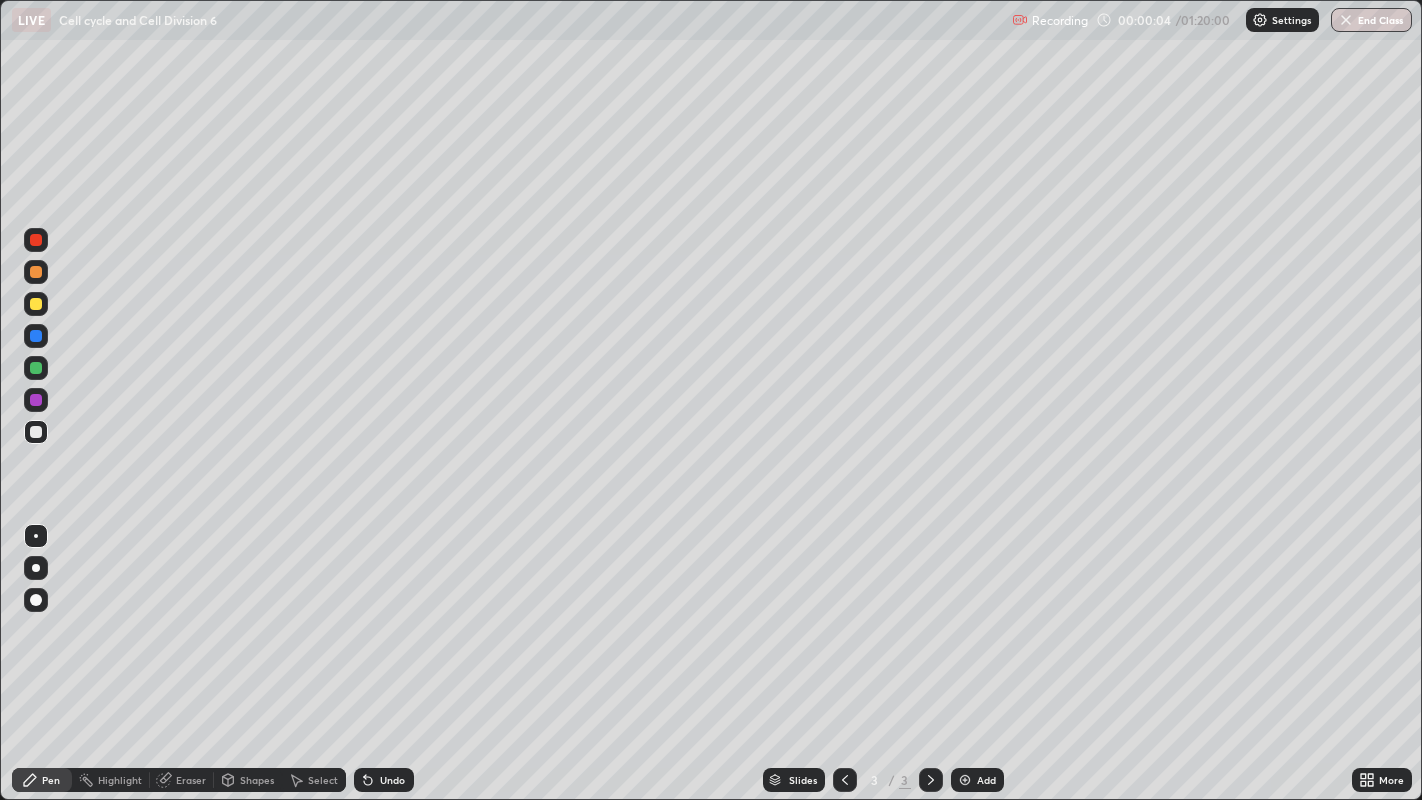 click at bounding box center (36, 600) 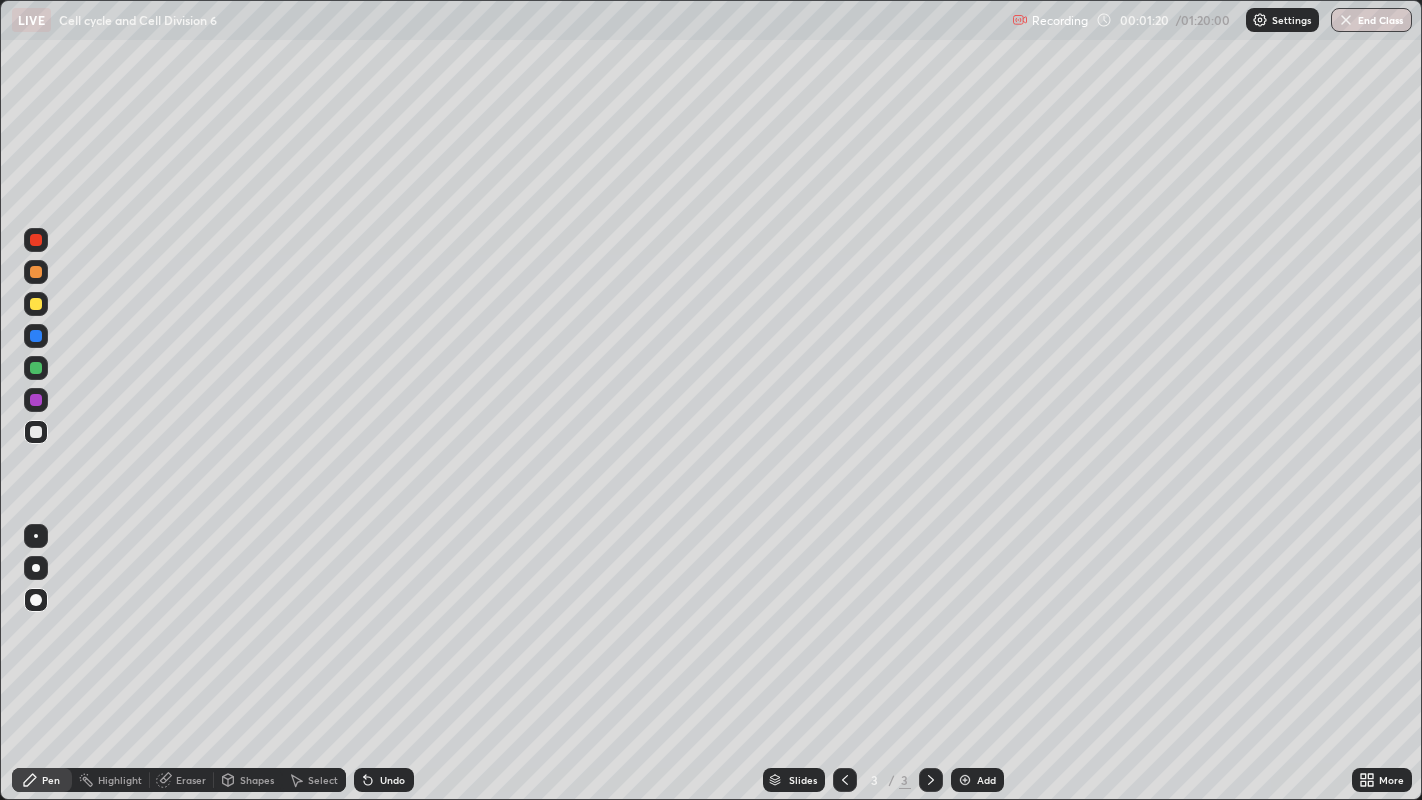 click at bounding box center [36, 304] 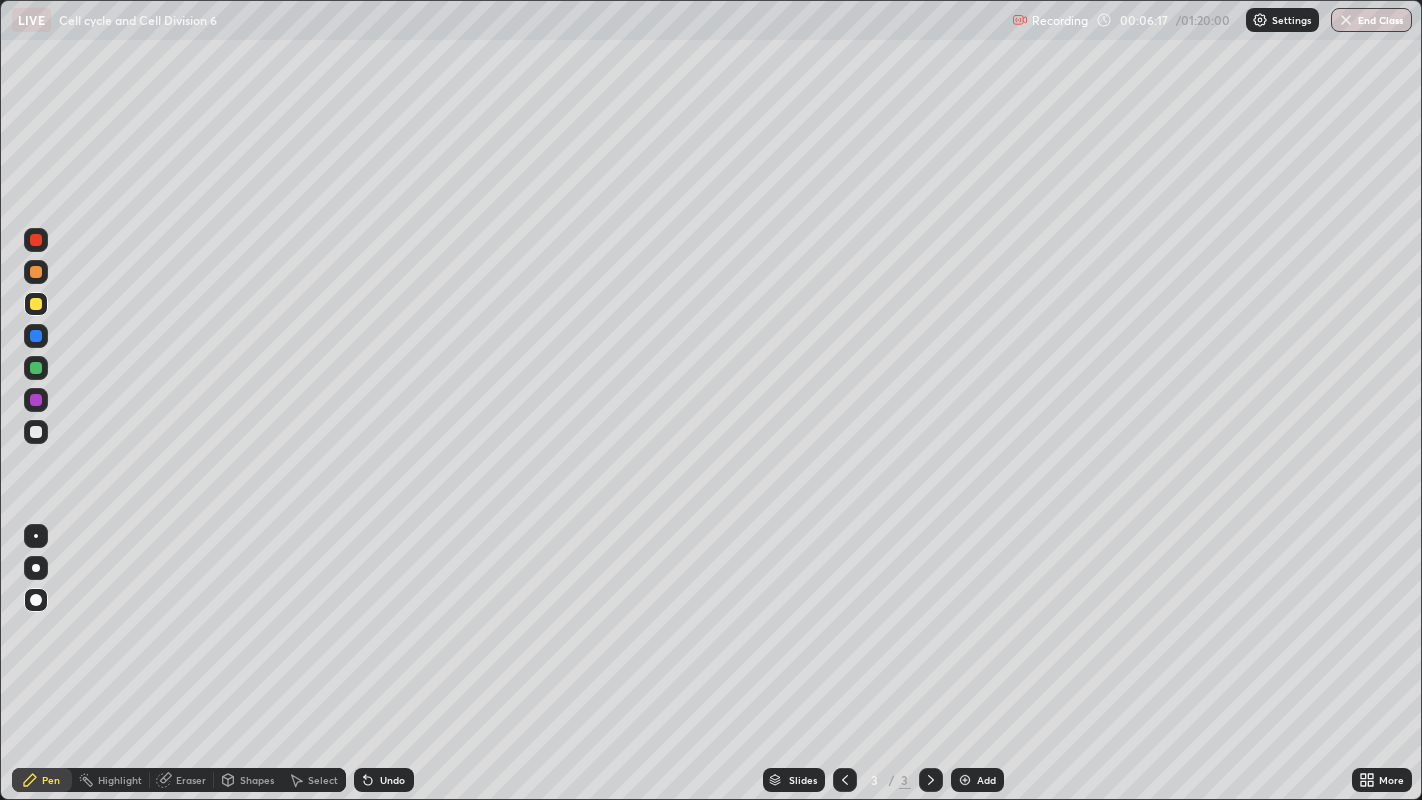 click on "Add" at bounding box center (986, 780) 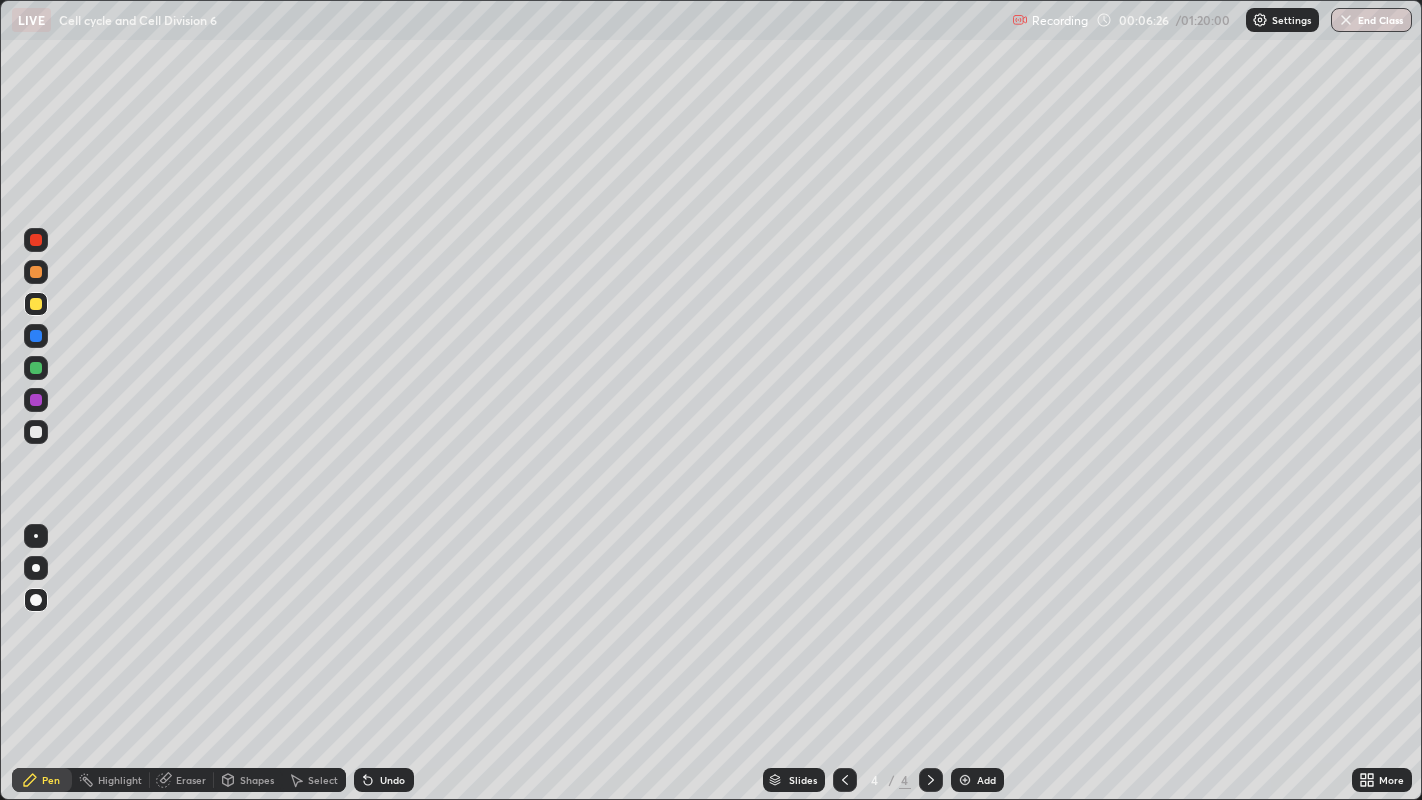 click 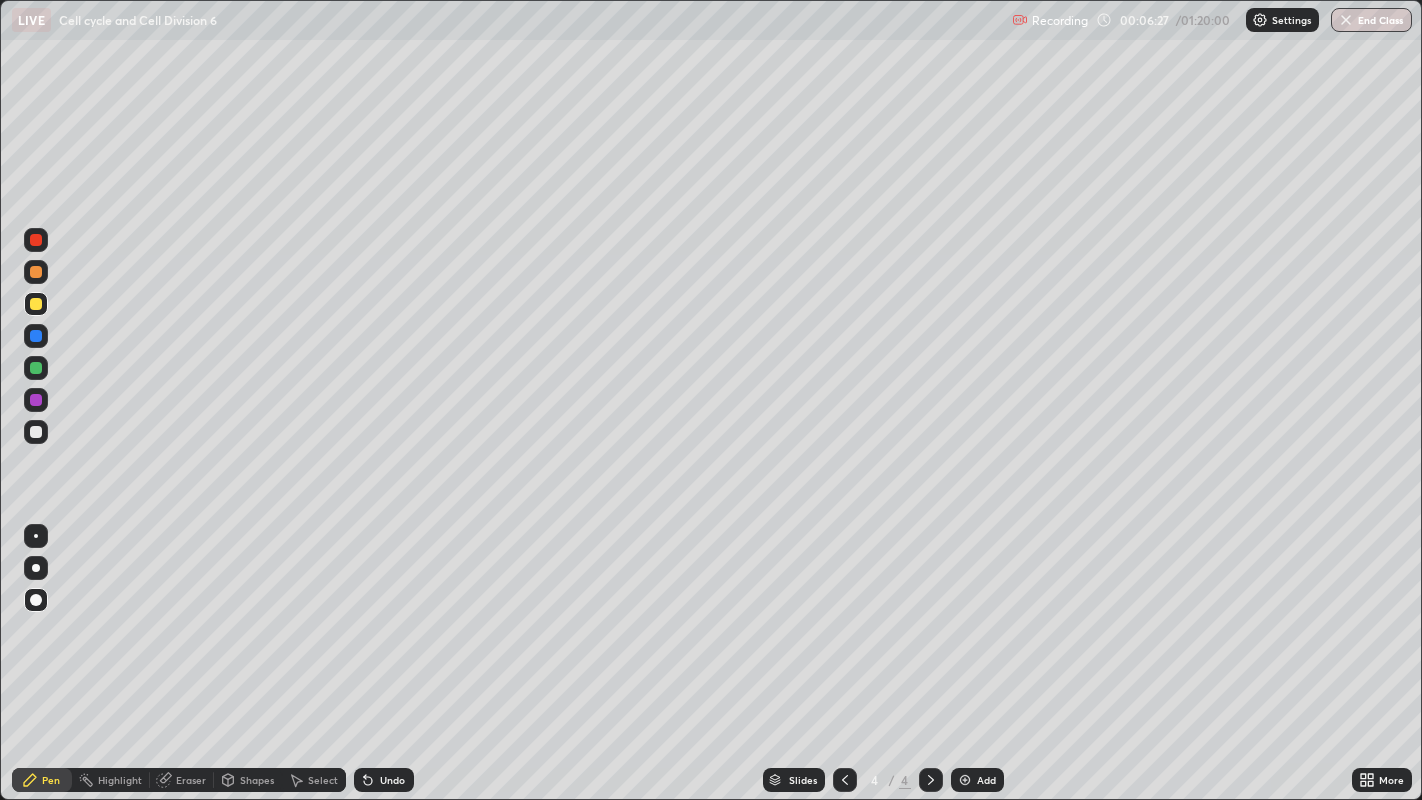 click on "Undo" at bounding box center (392, 780) 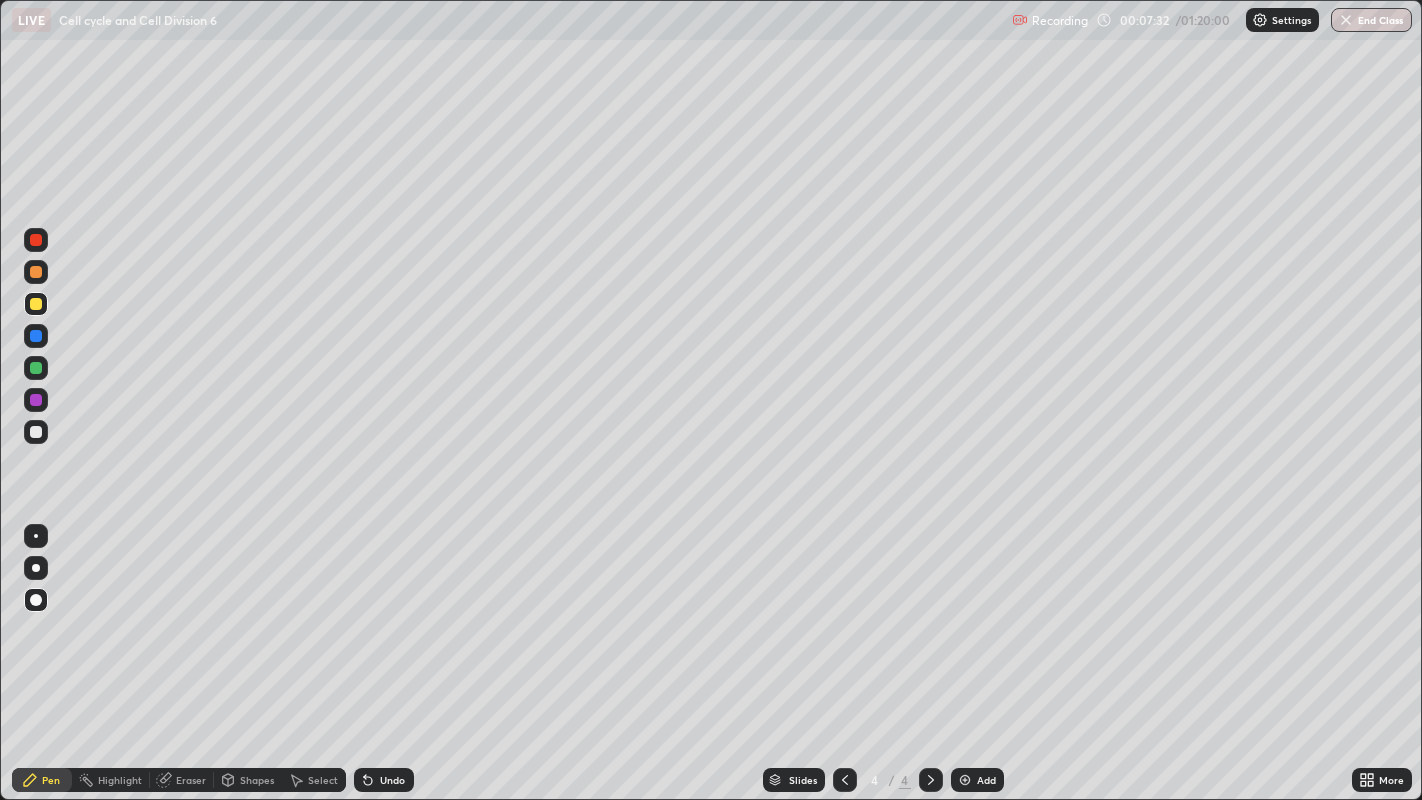 click on "Undo" at bounding box center (384, 780) 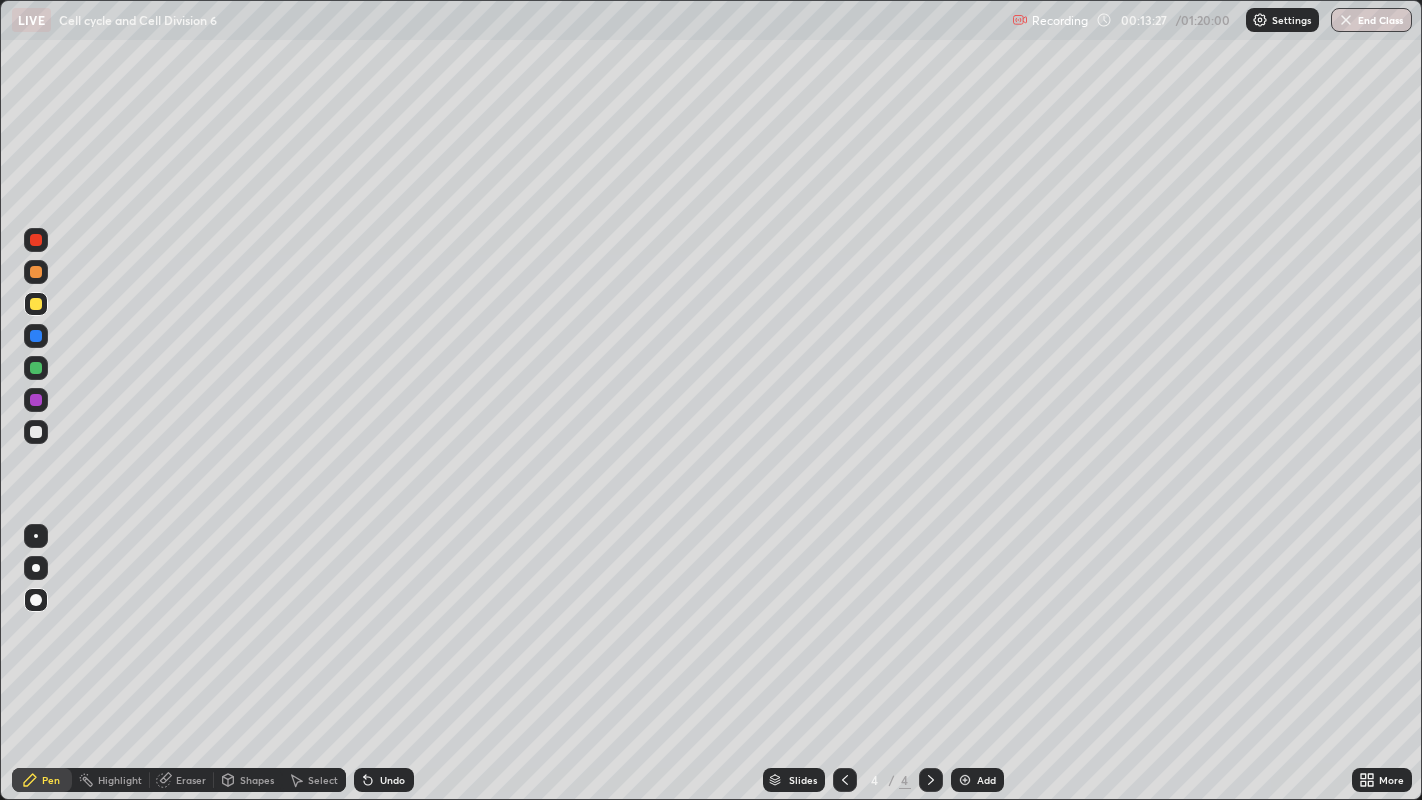 click on "Add" at bounding box center [977, 780] 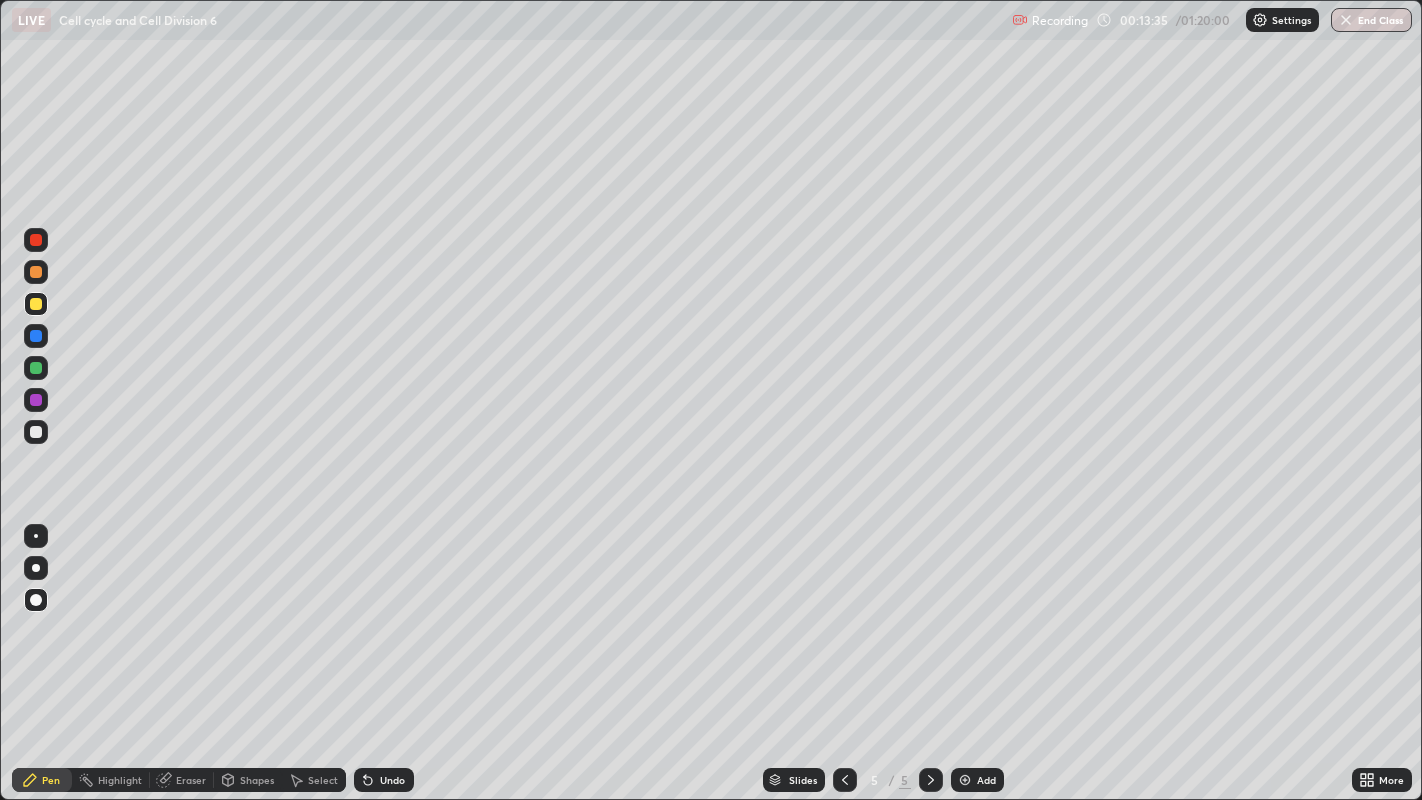 click on "Undo" at bounding box center [392, 780] 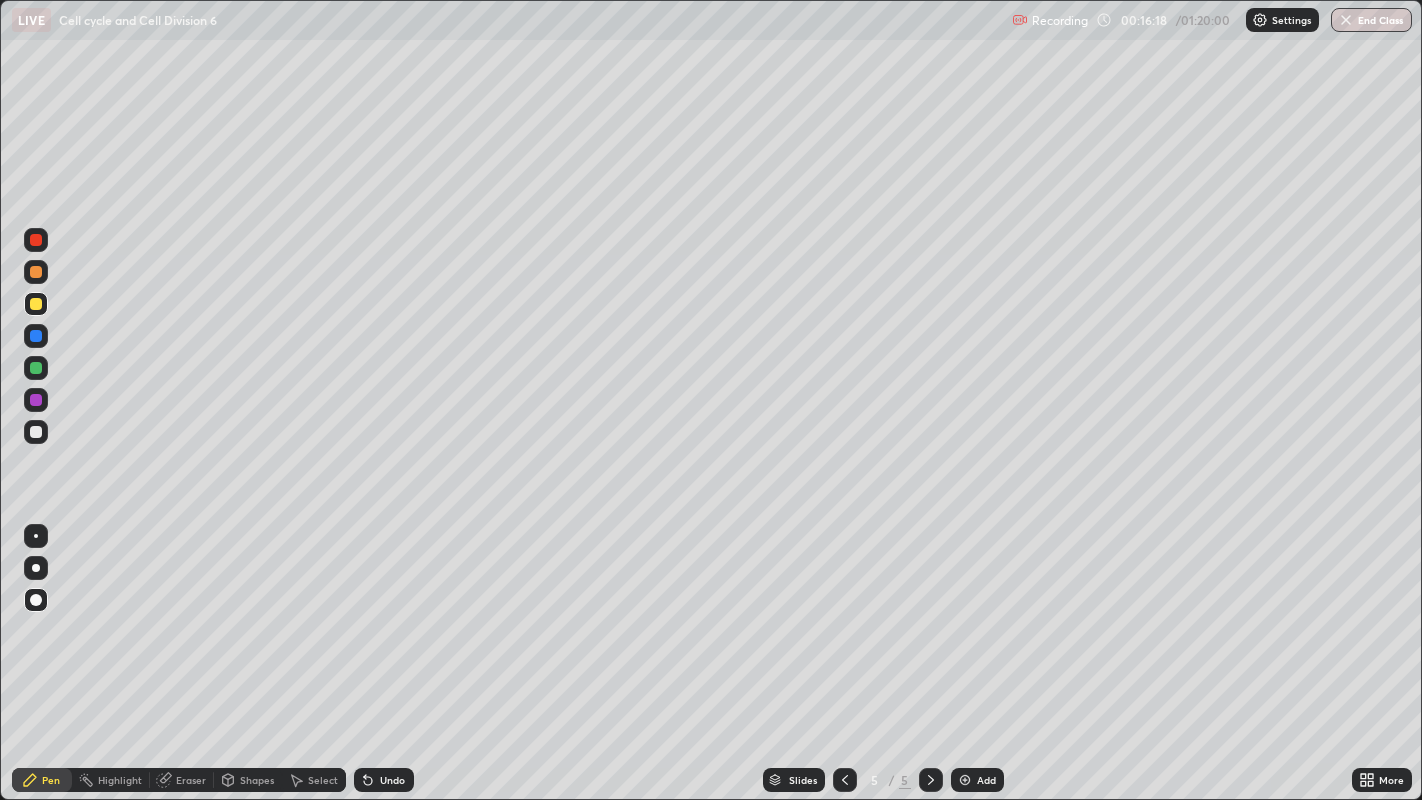 click on "Add" at bounding box center [977, 780] 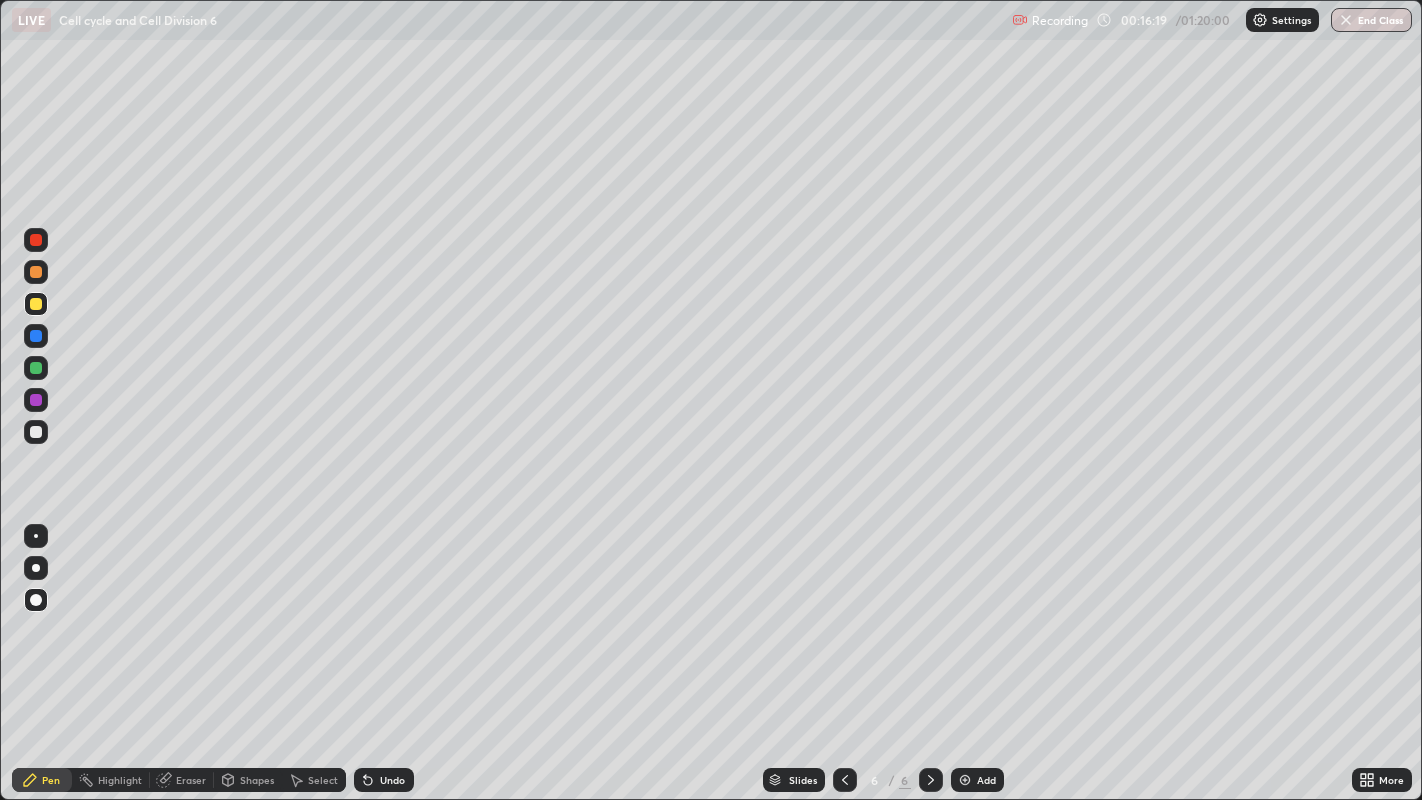 click at bounding box center (36, 272) 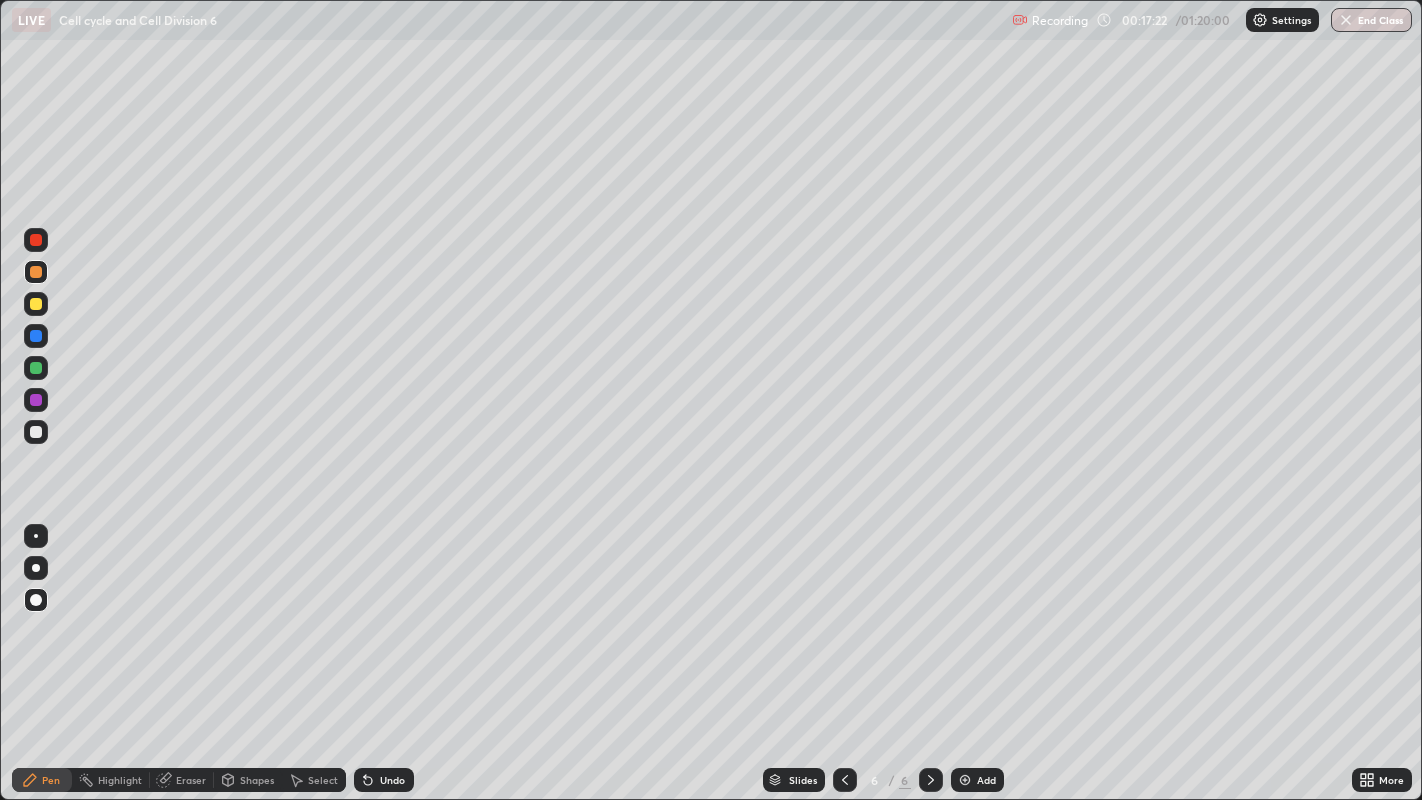 click at bounding box center (36, 368) 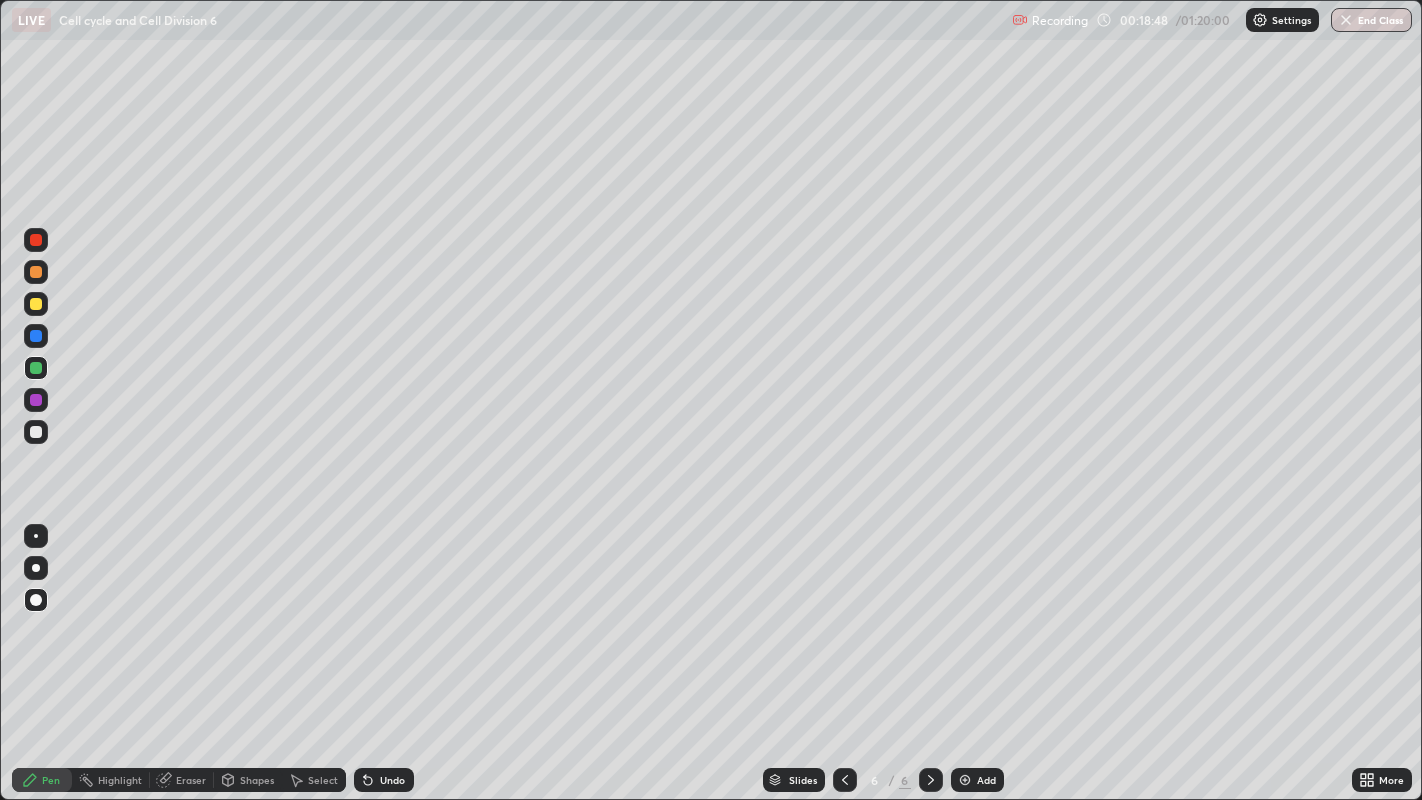 click at bounding box center [36, 304] 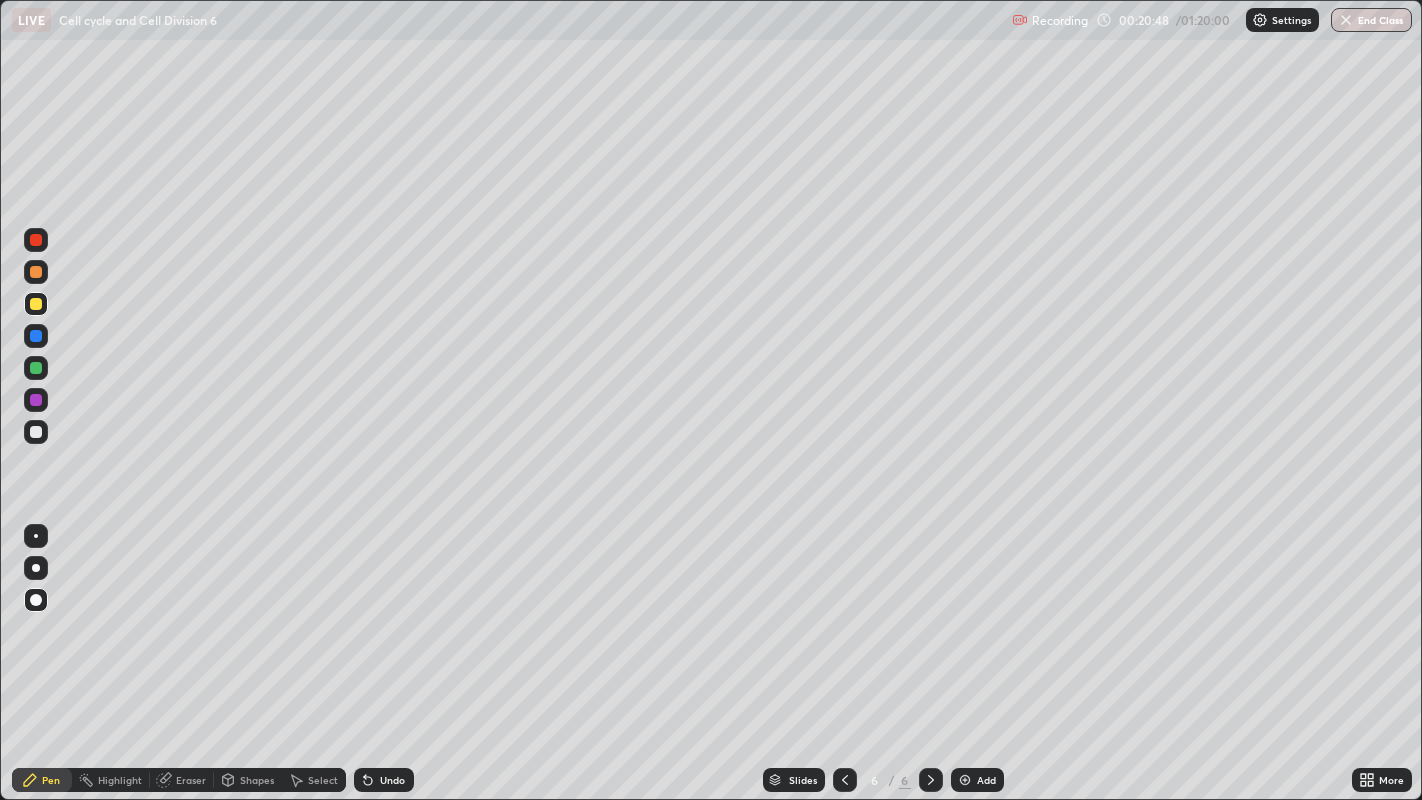 click at bounding box center [36, 400] 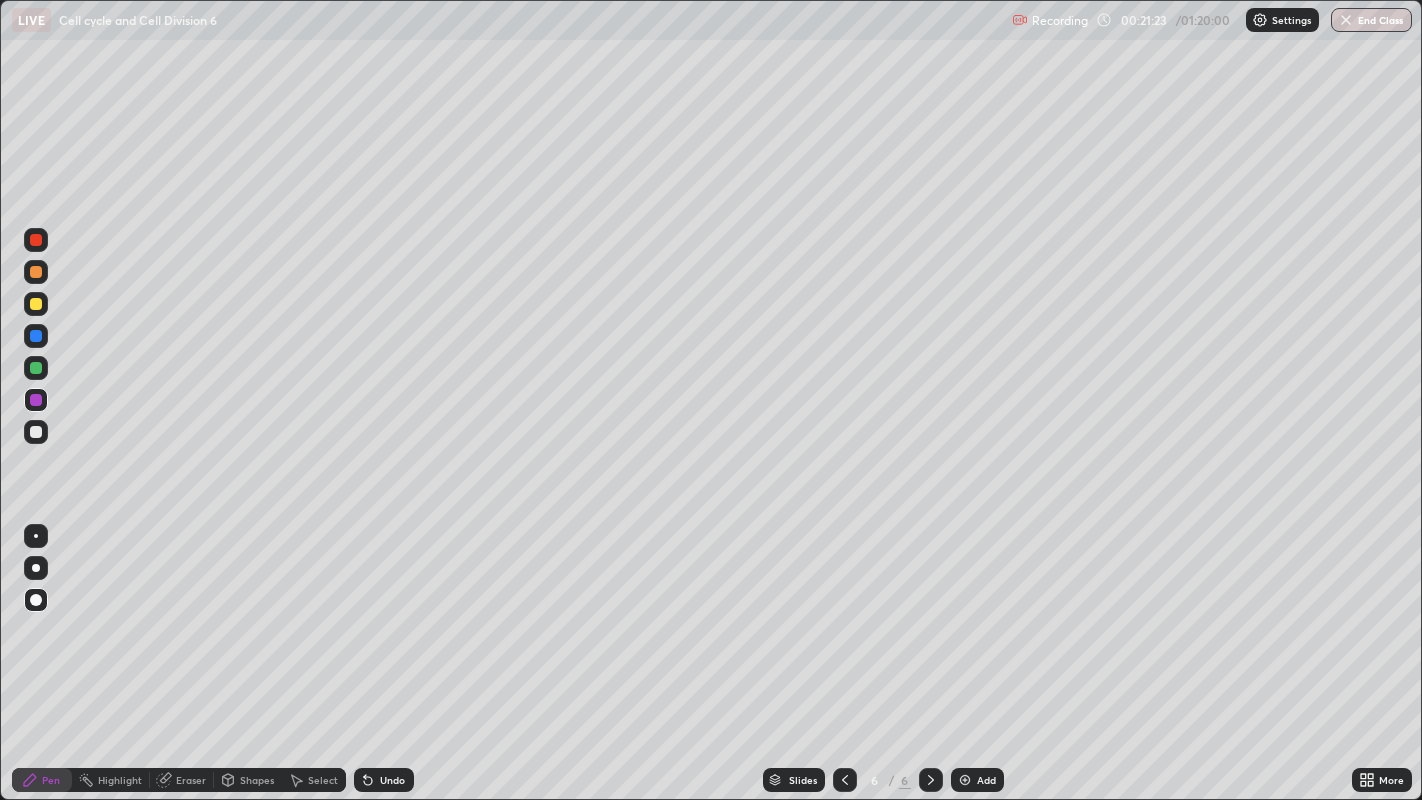 click on "Undo" at bounding box center (384, 780) 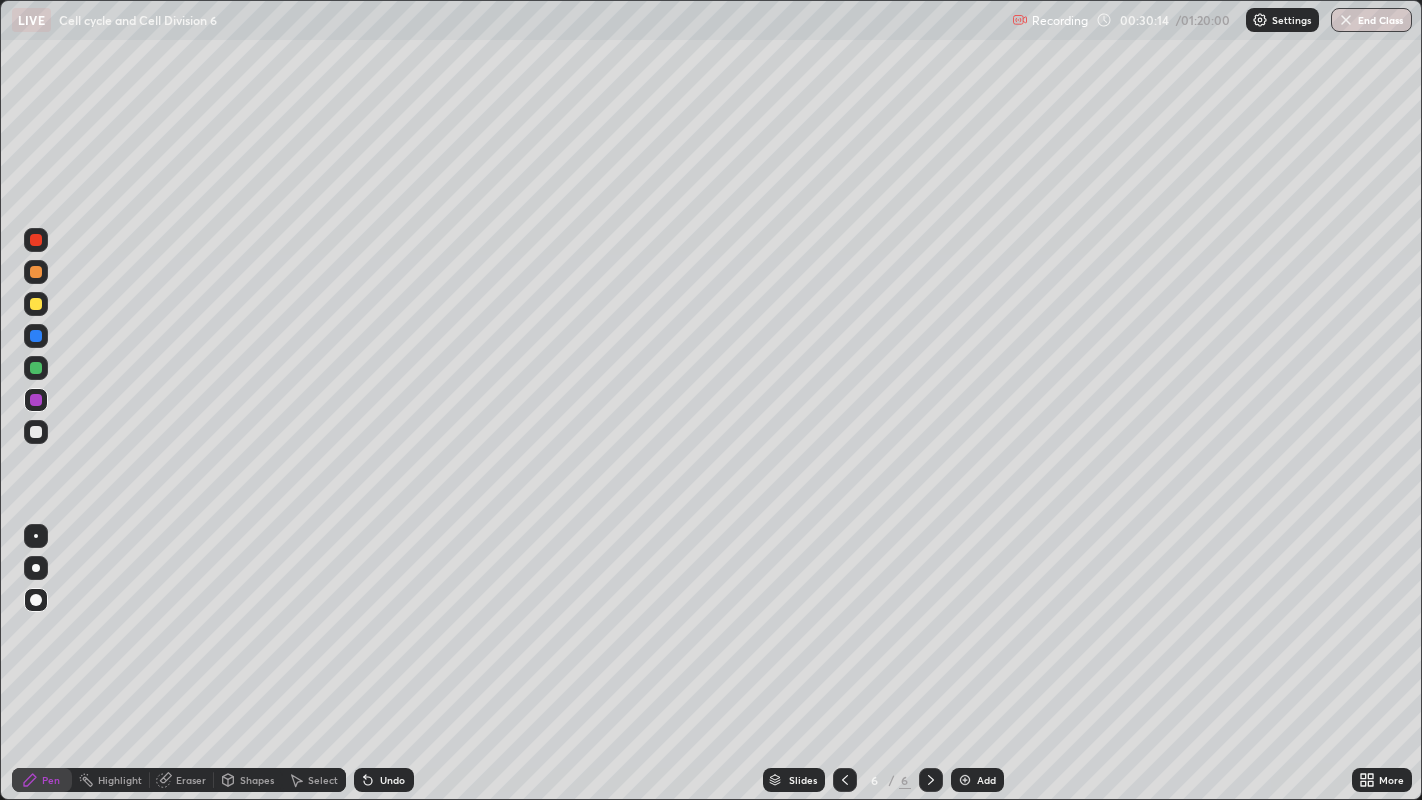 click on "Add" at bounding box center [977, 780] 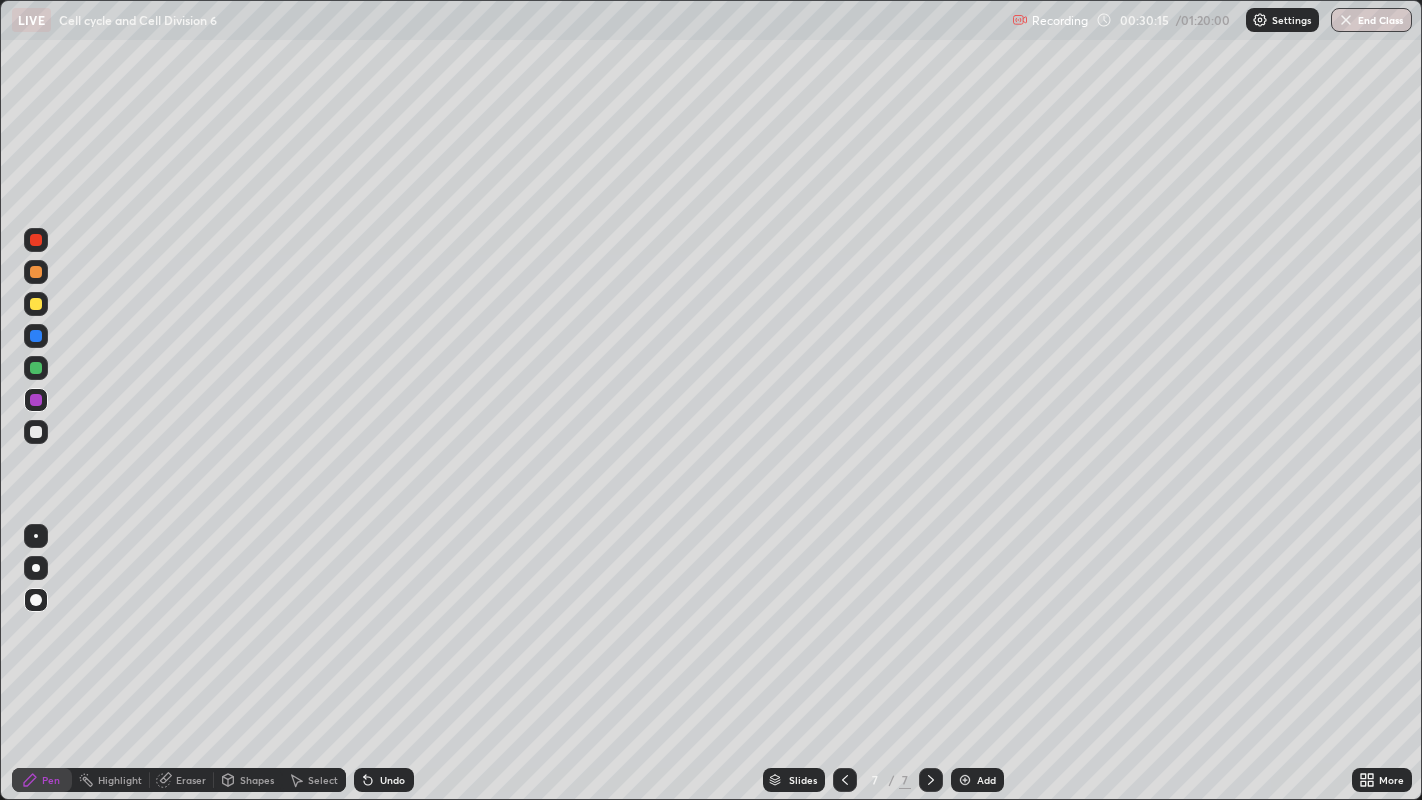 click at bounding box center [36, 272] 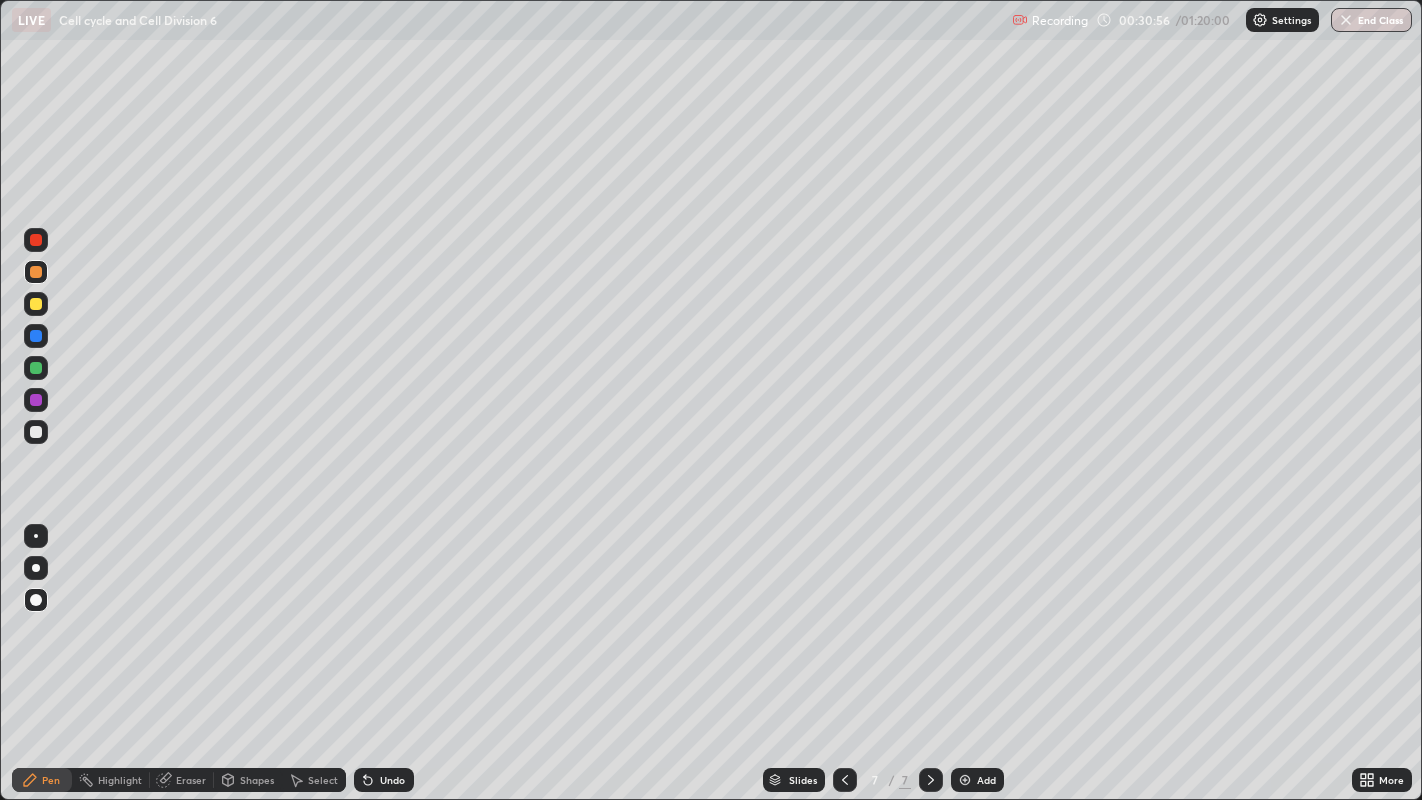 click at bounding box center (36, 336) 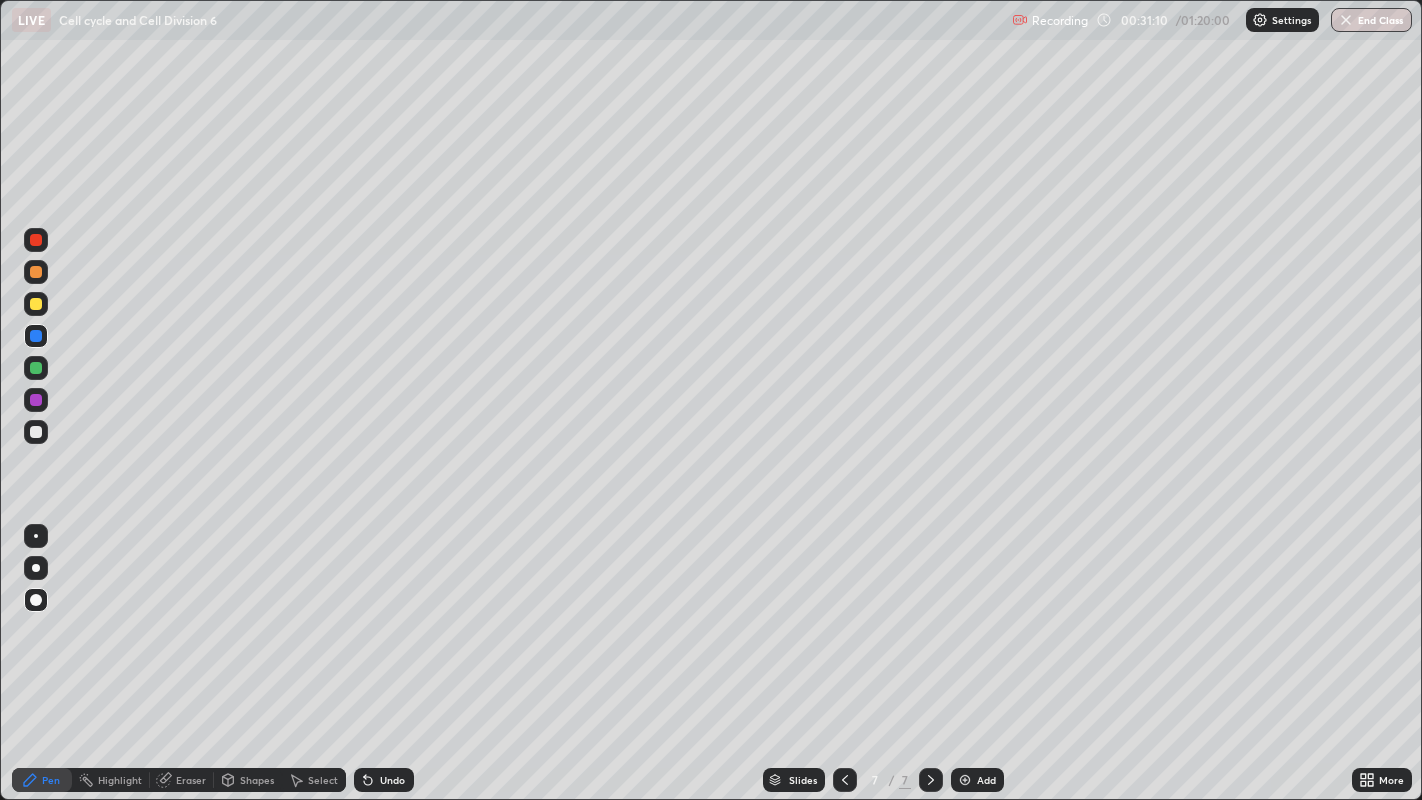 click at bounding box center (36, 368) 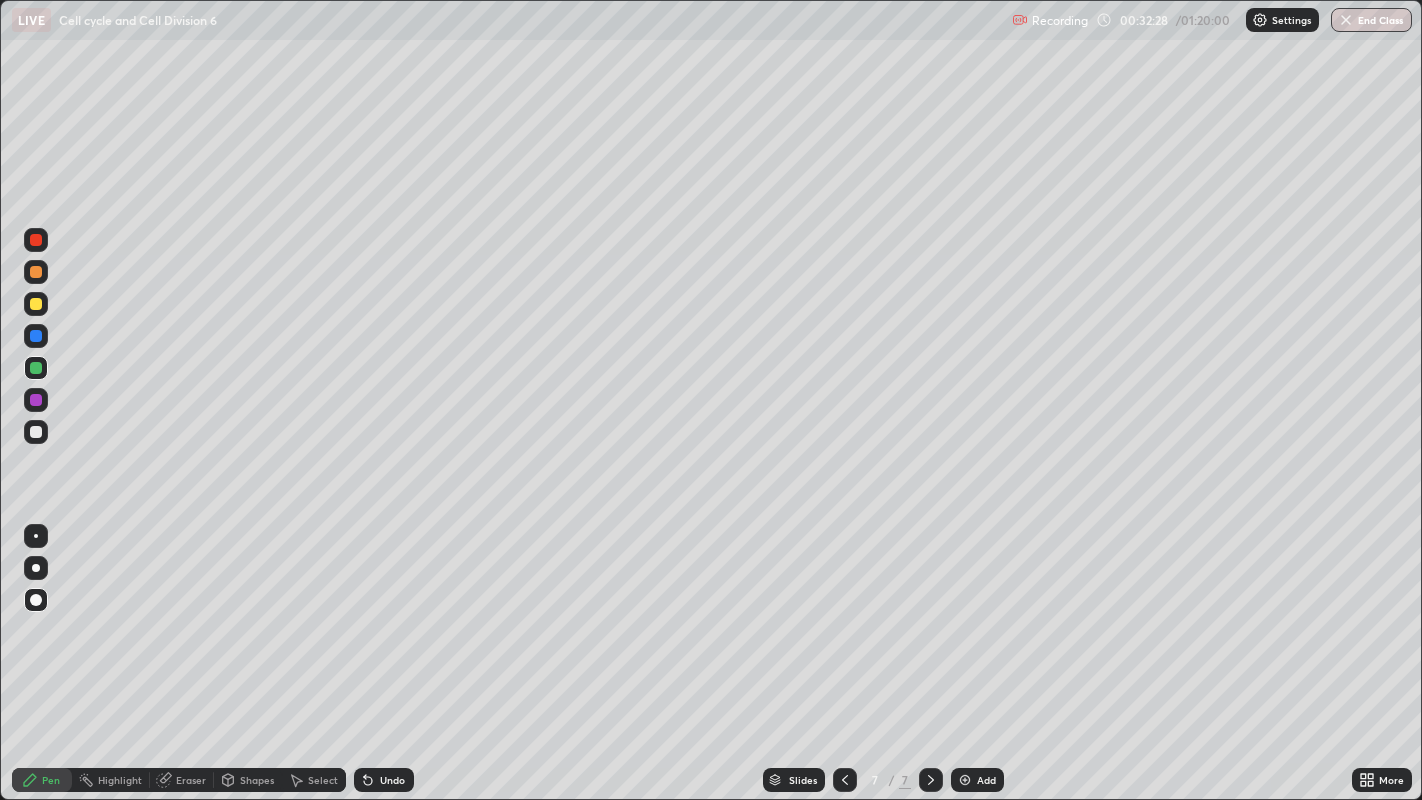 click on "Undo" at bounding box center [392, 780] 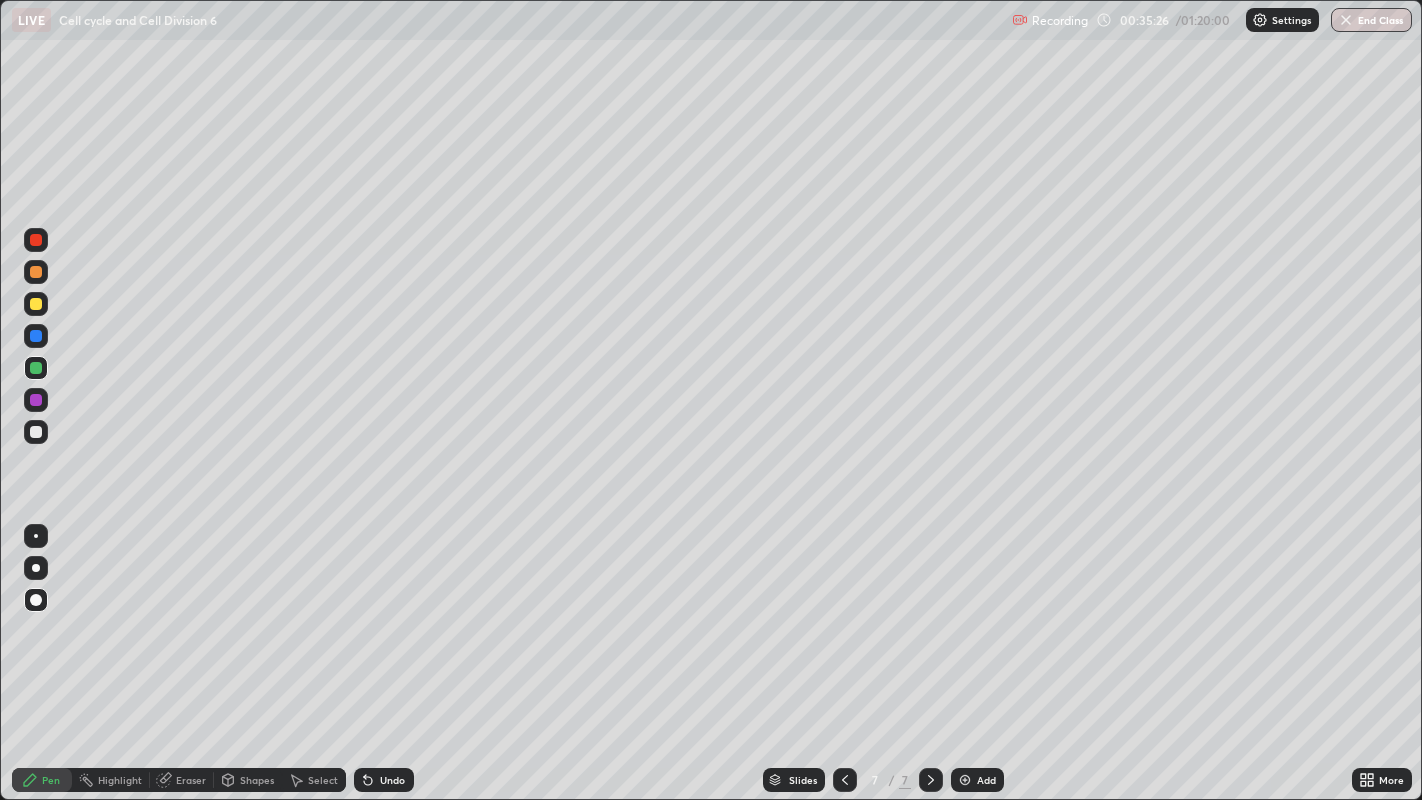 click on "Add" at bounding box center [986, 780] 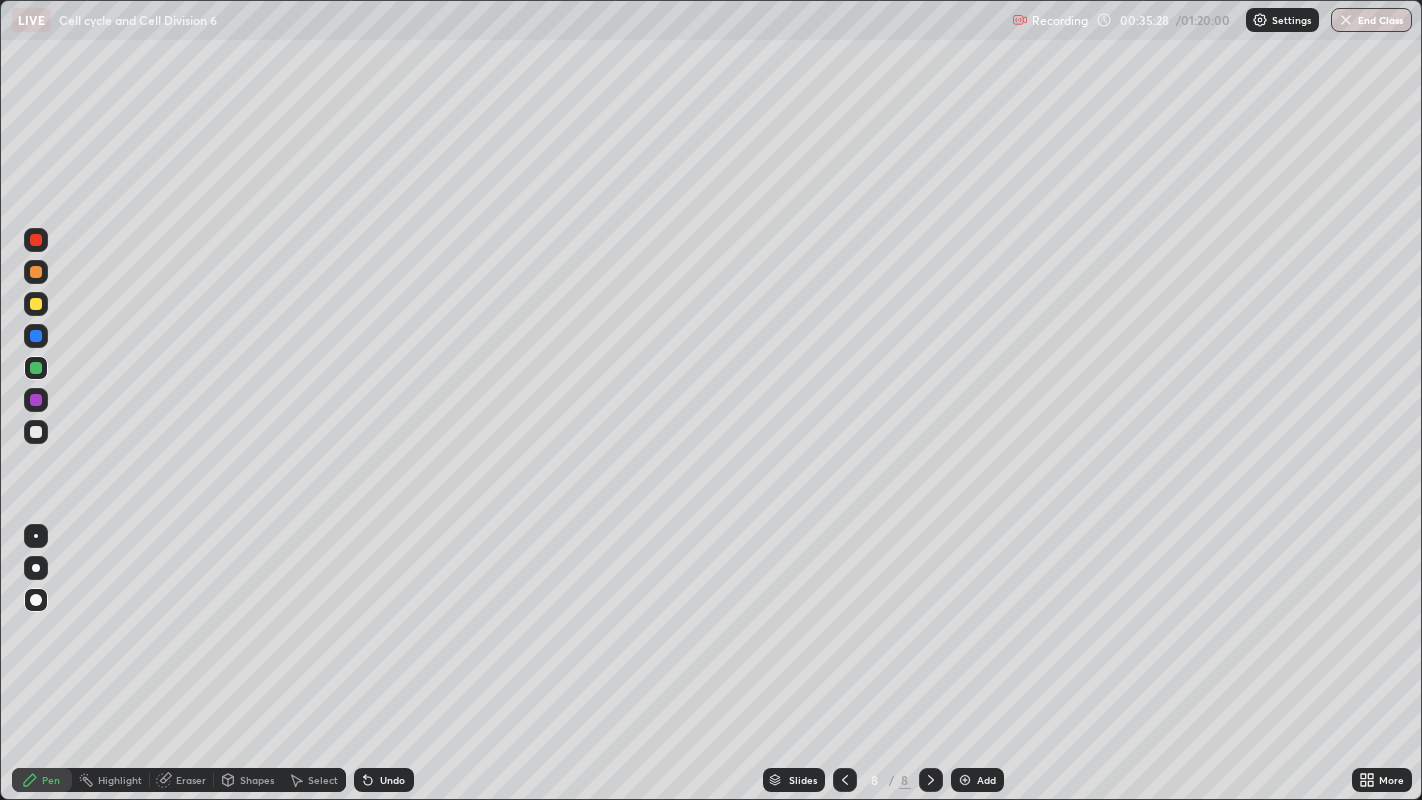 click at bounding box center [36, 304] 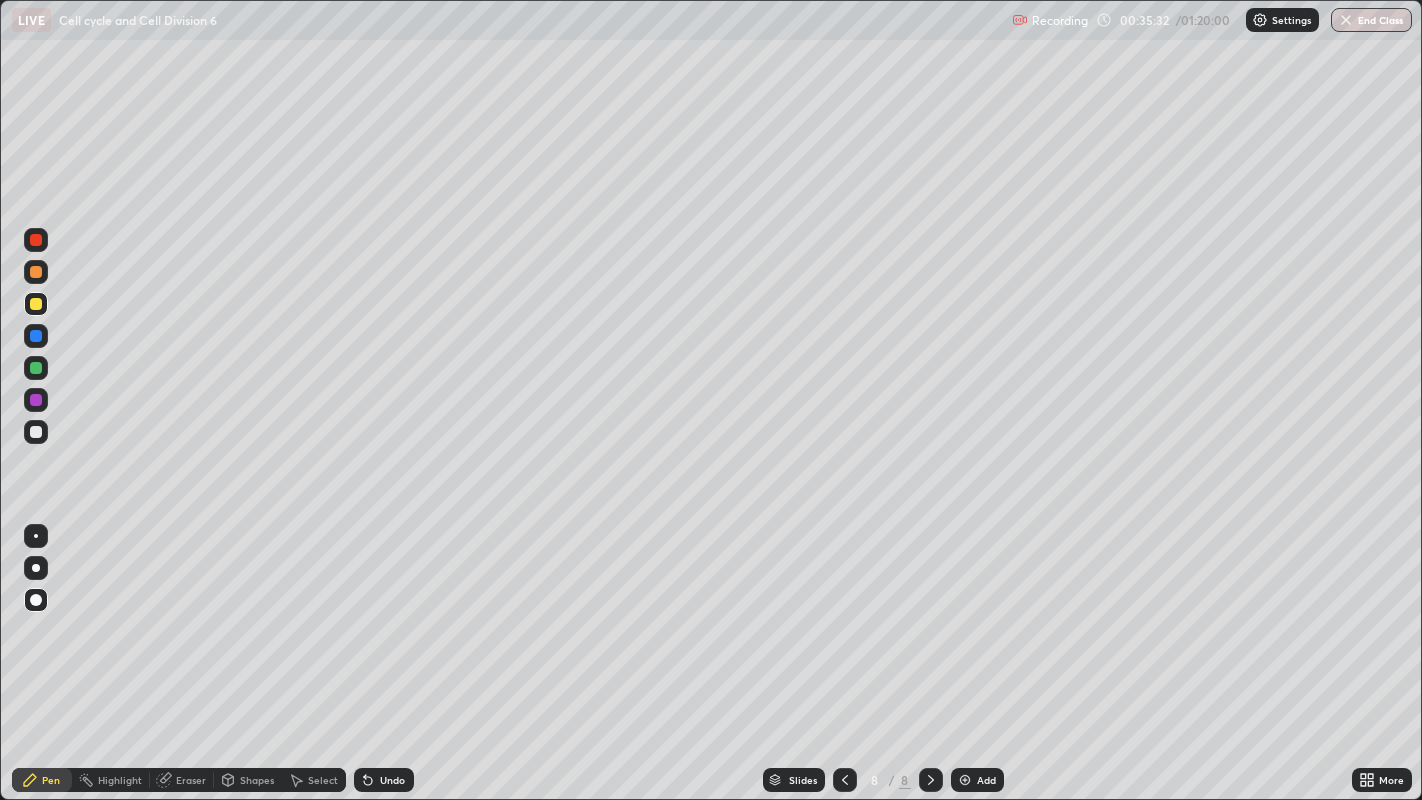 click at bounding box center (36, 568) 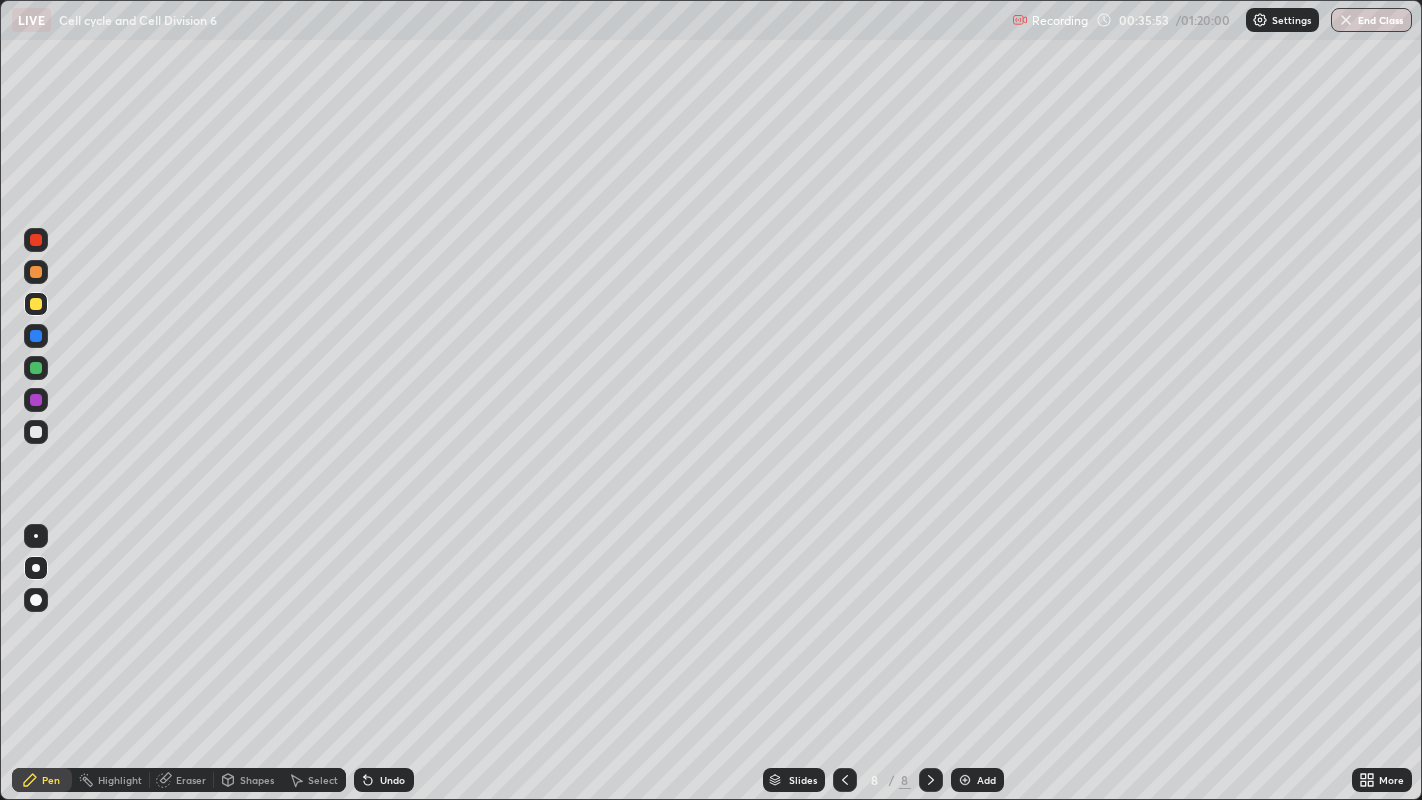 click at bounding box center (36, 432) 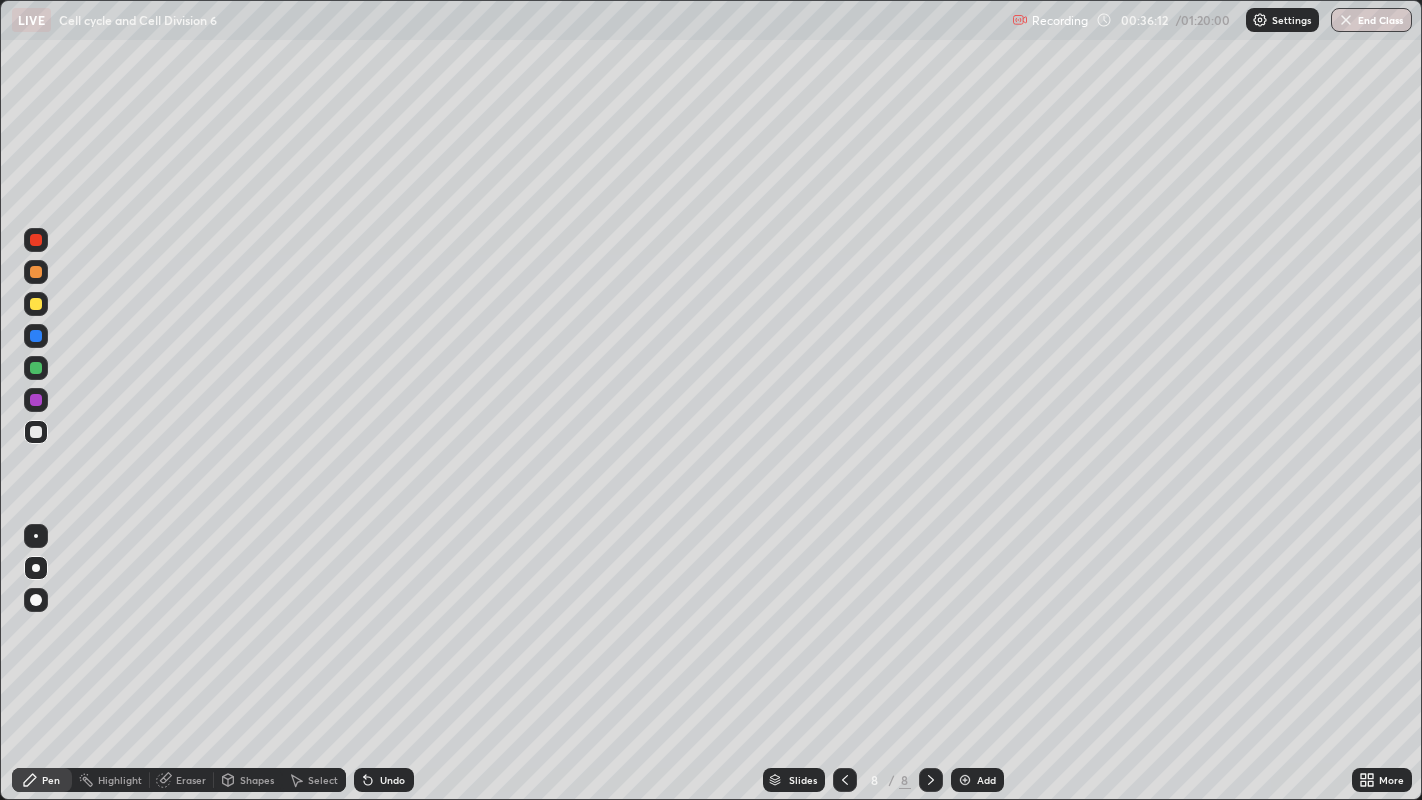 click at bounding box center (36, 304) 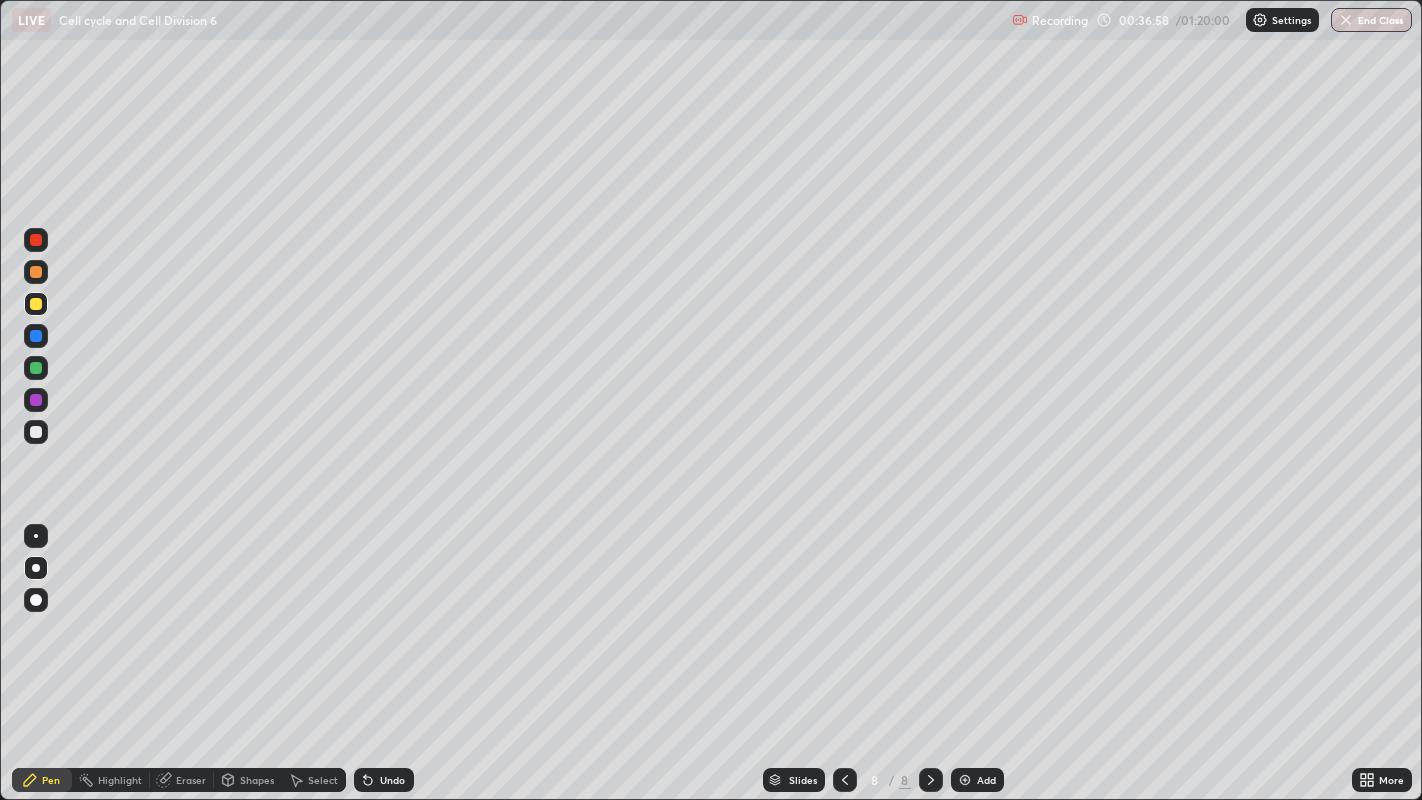 click at bounding box center (36, 368) 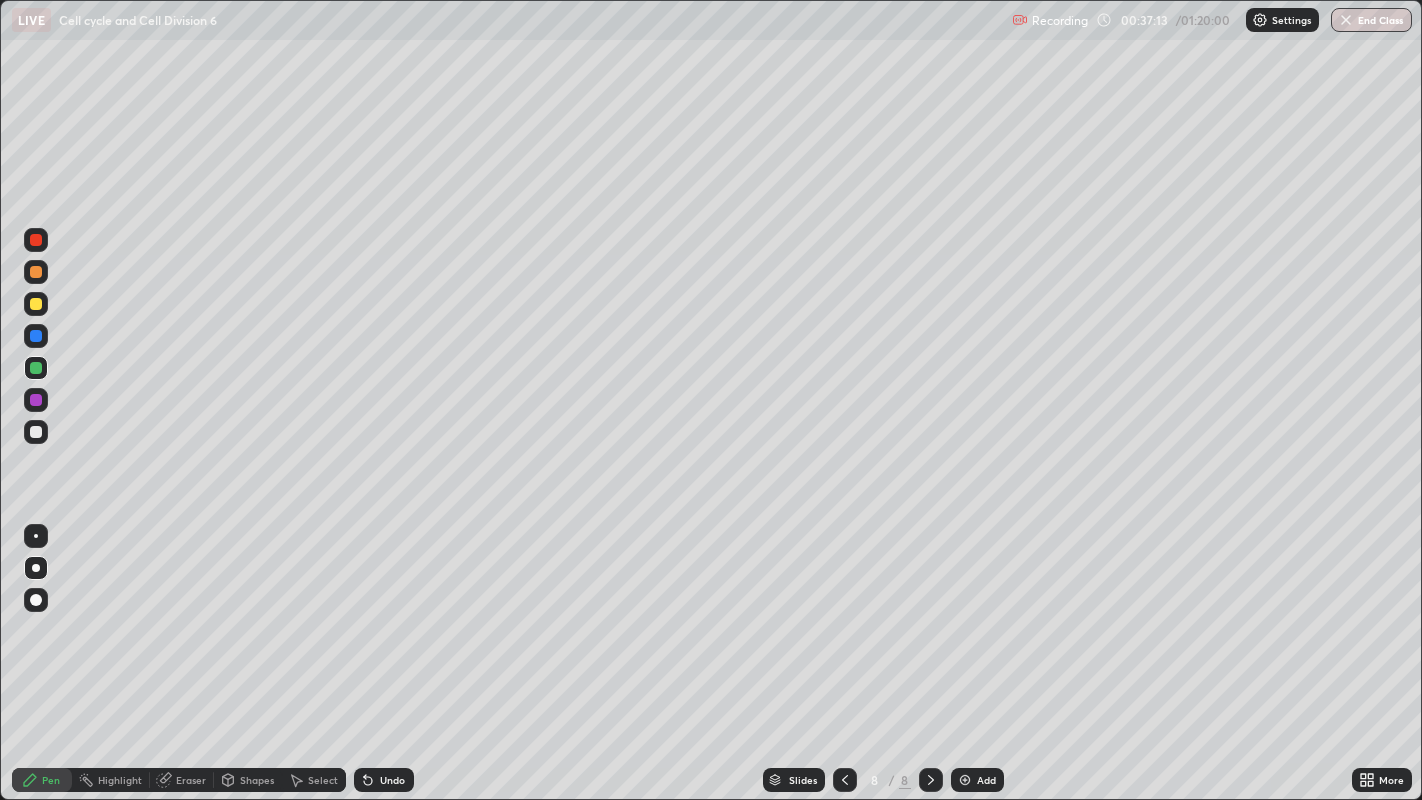 click on "Undo" at bounding box center [384, 780] 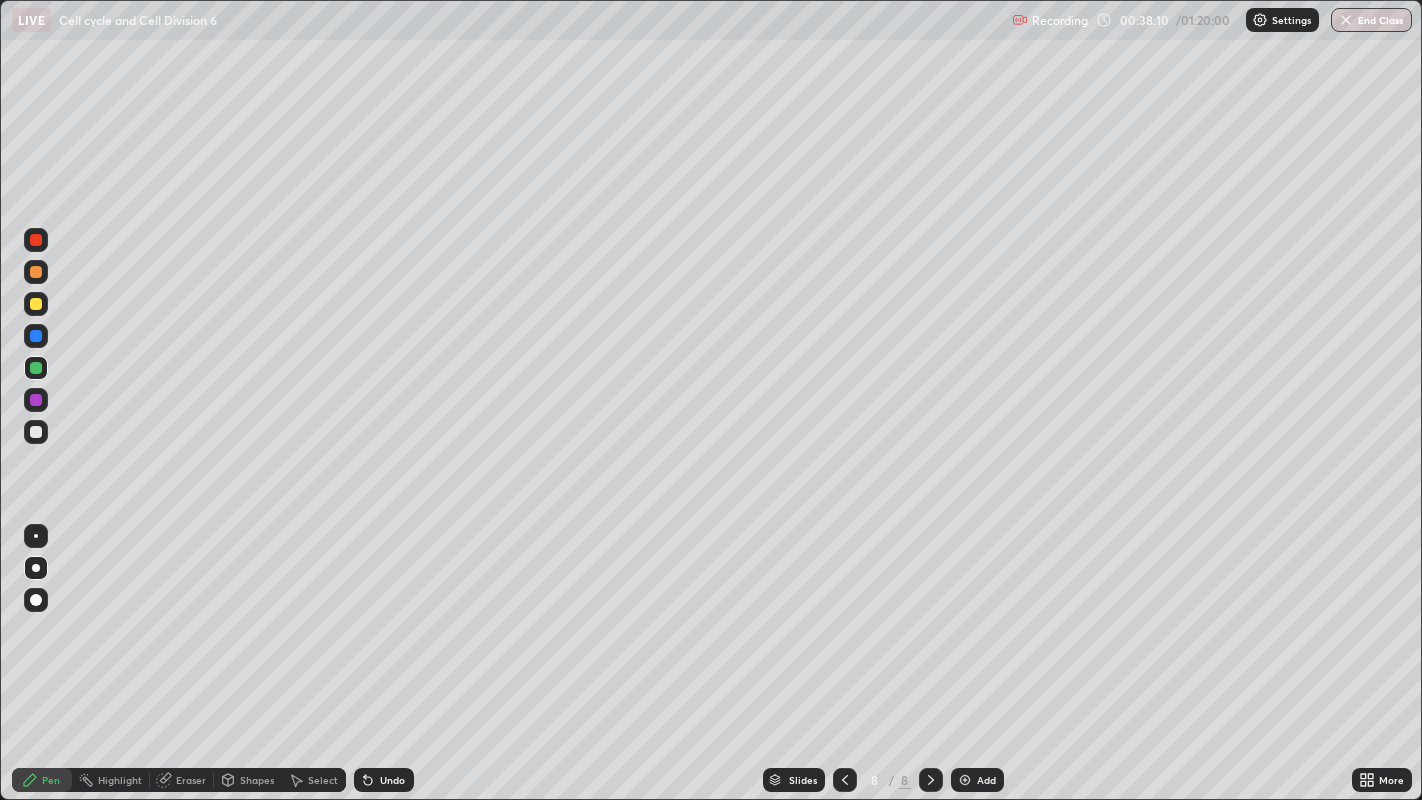 click on "Undo" at bounding box center [384, 780] 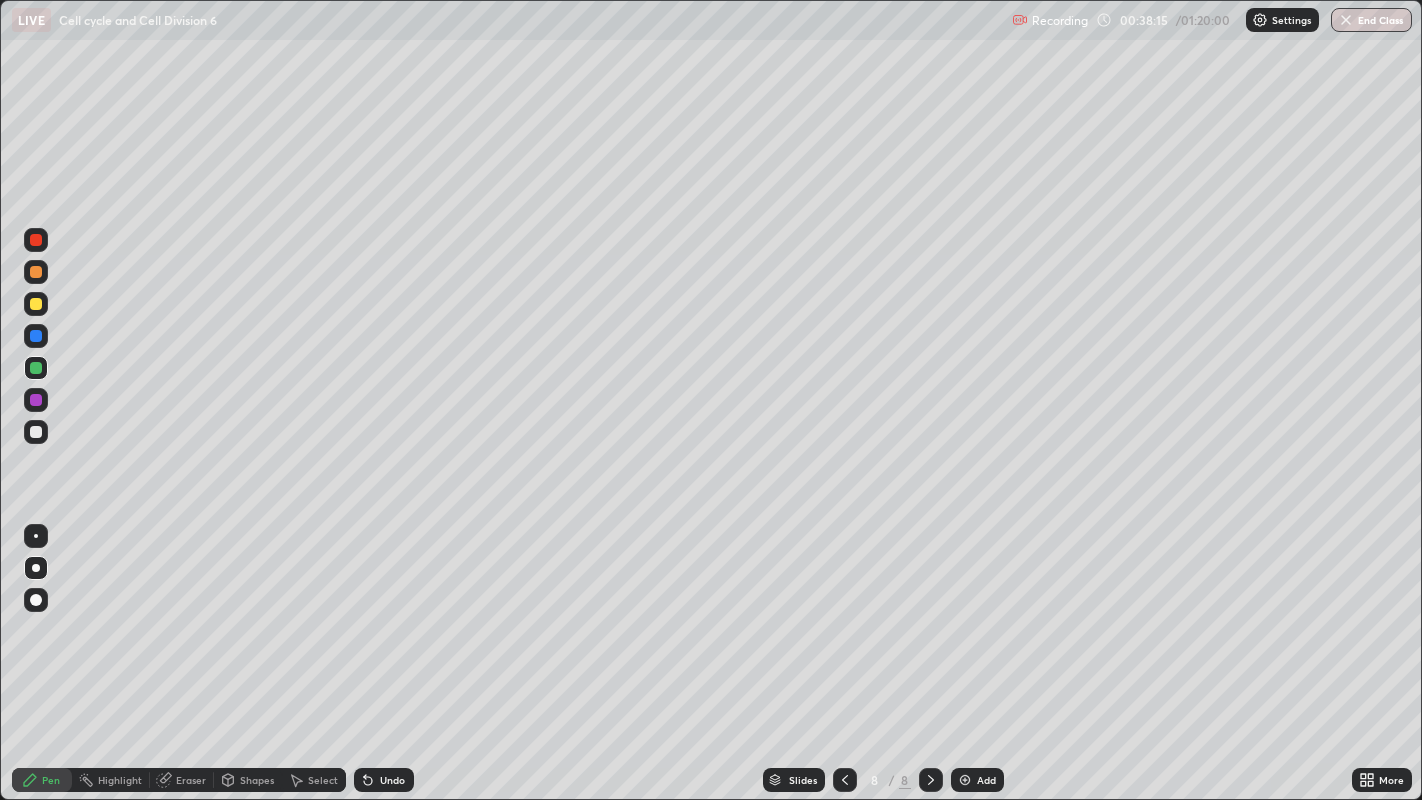 click on "Undo" at bounding box center [384, 780] 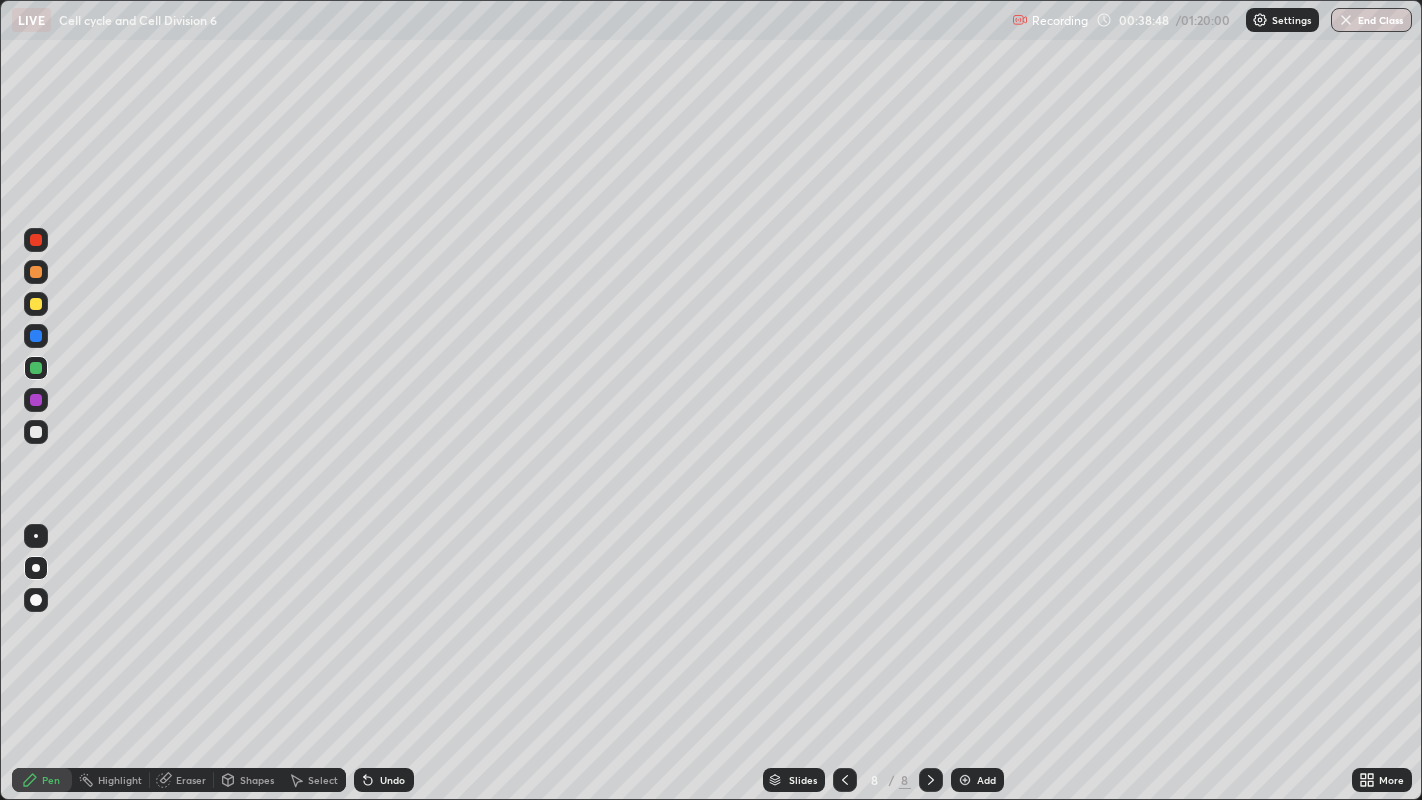 click on "Eraser" at bounding box center [182, 780] 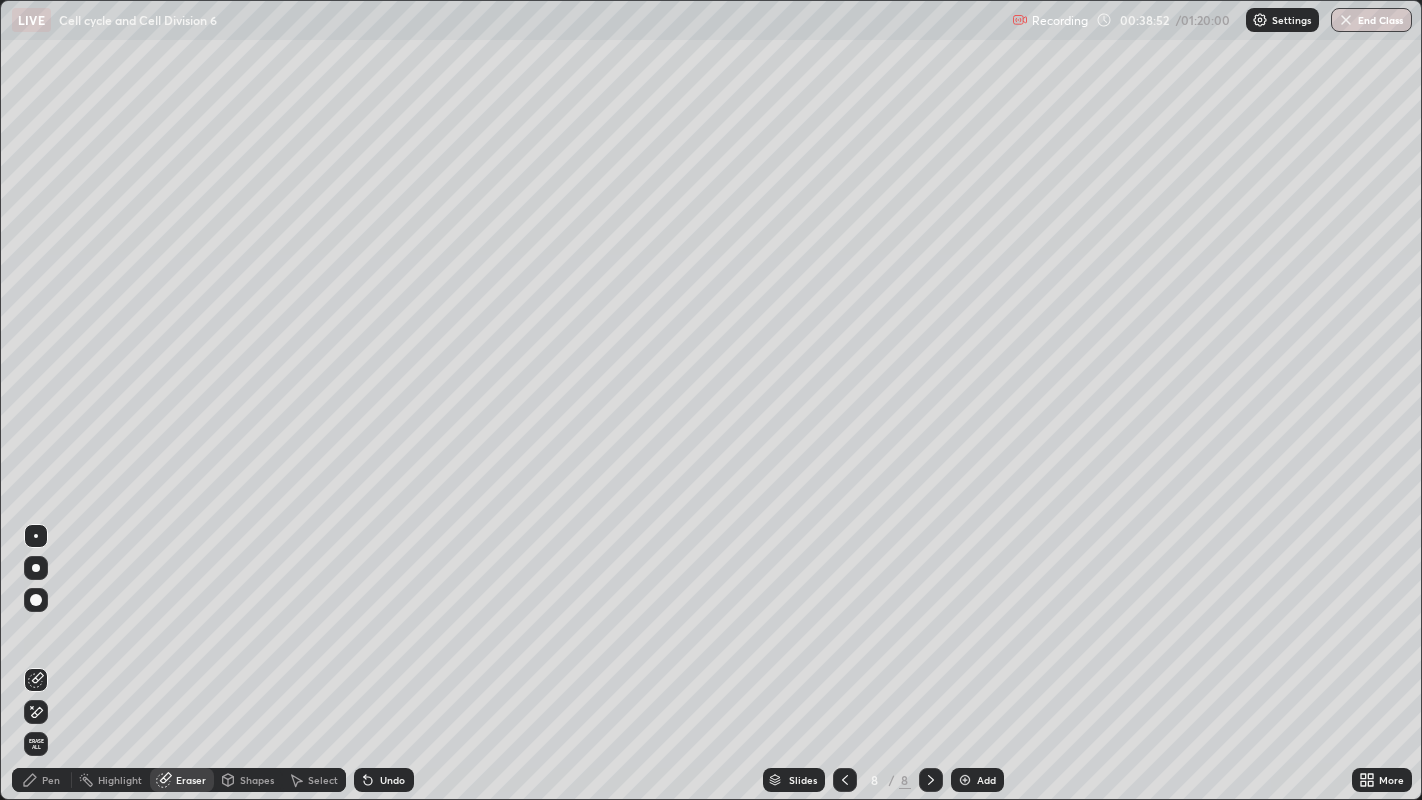 click on "Pen" at bounding box center [42, 780] 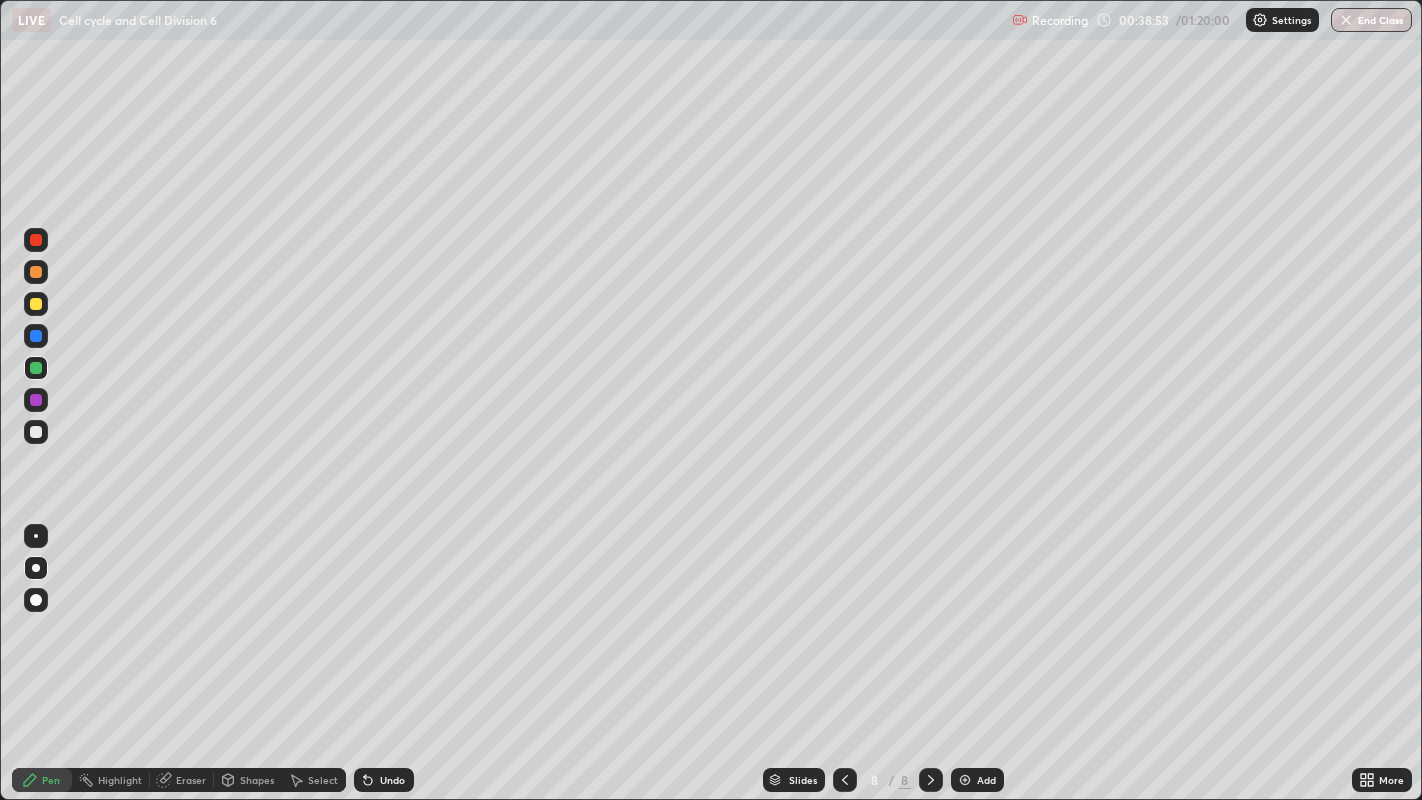 click at bounding box center [36, 432] 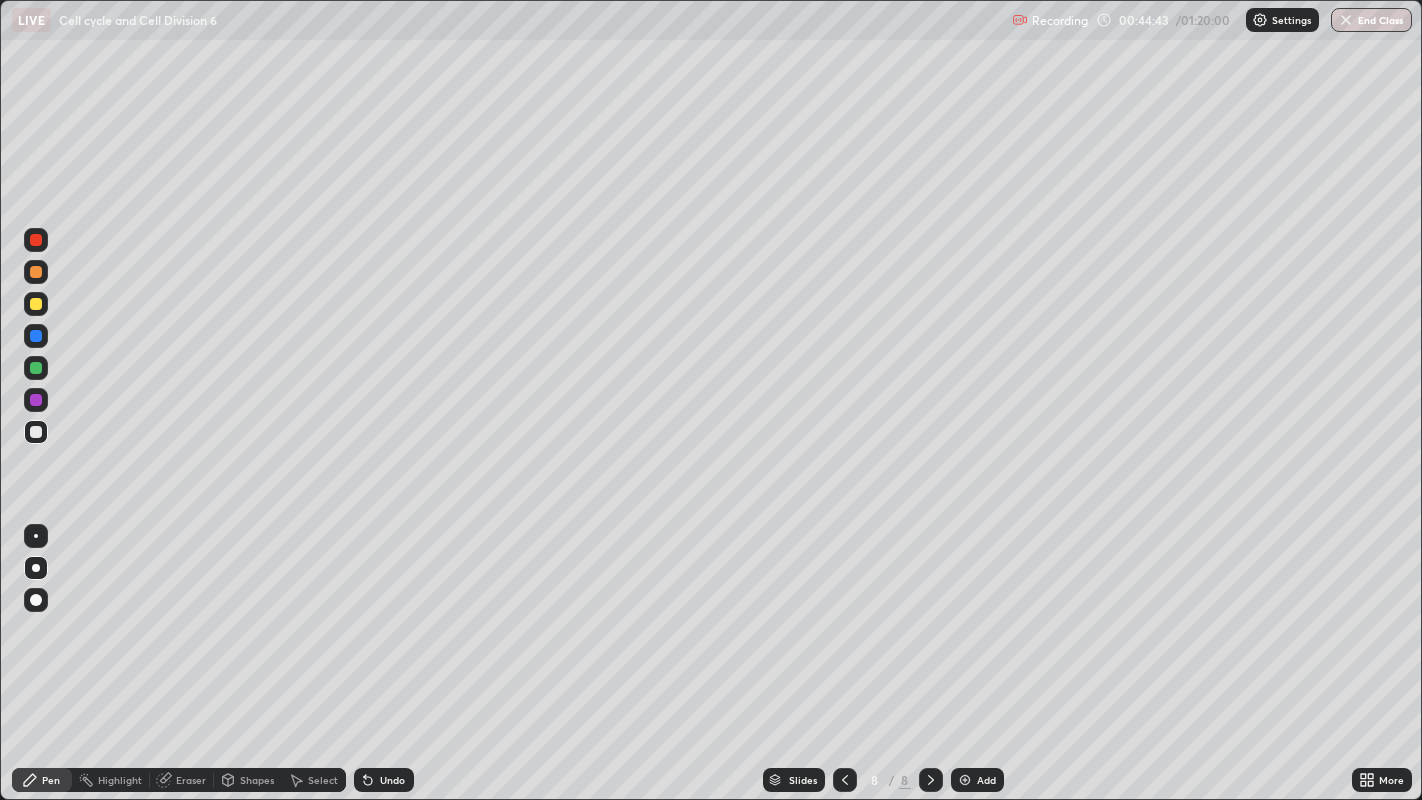 click on "Add" at bounding box center (986, 780) 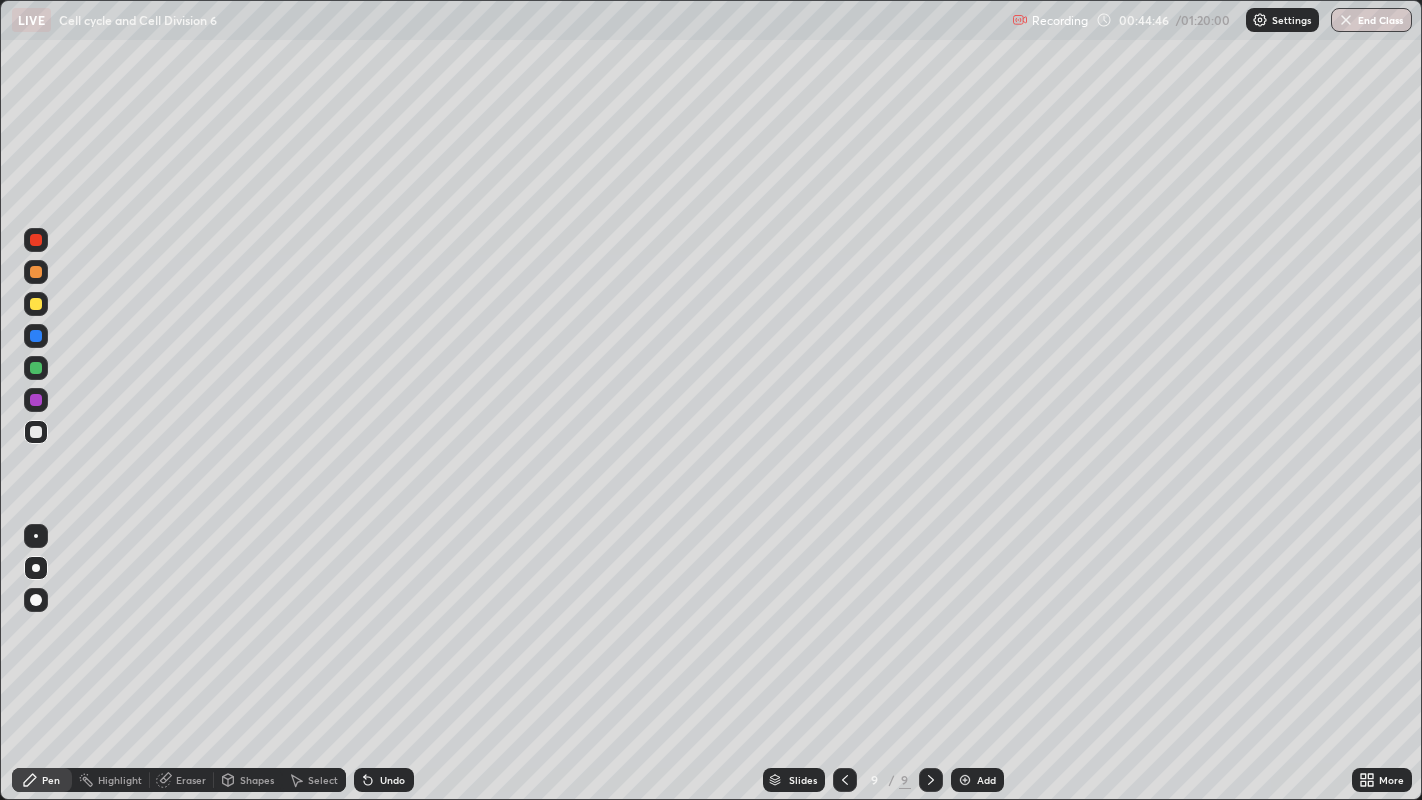 click at bounding box center [36, 304] 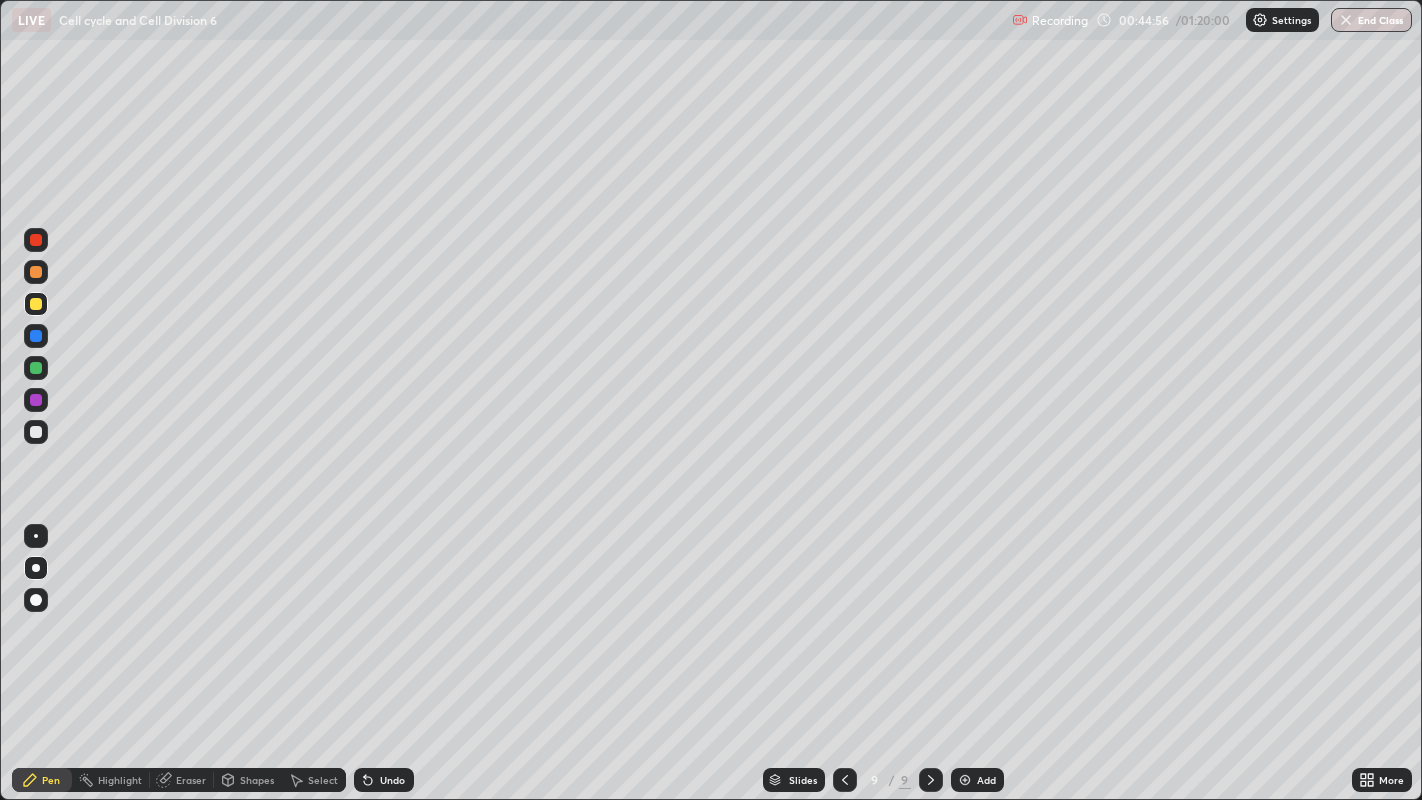 click at bounding box center [36, 368] 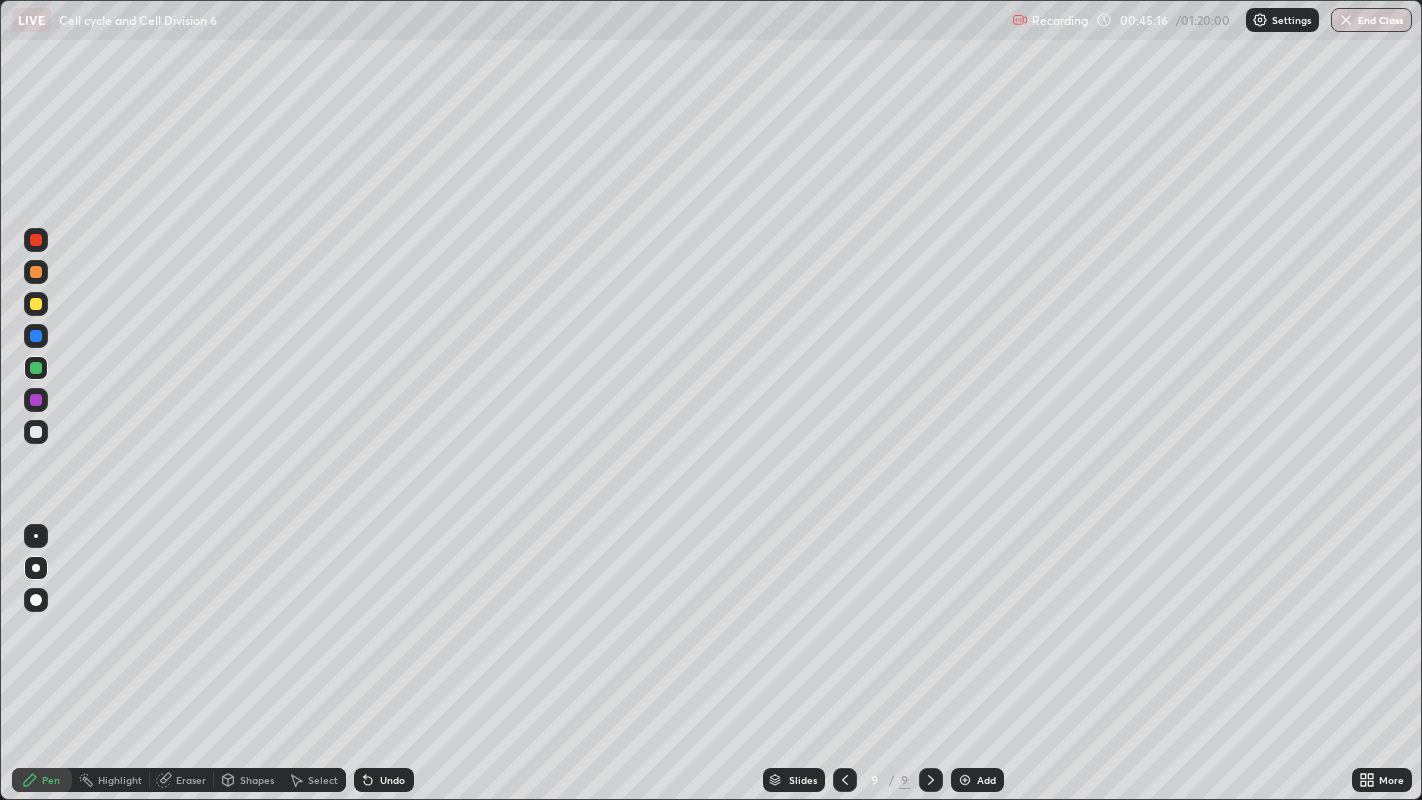 click at bounding box center (36, 304) 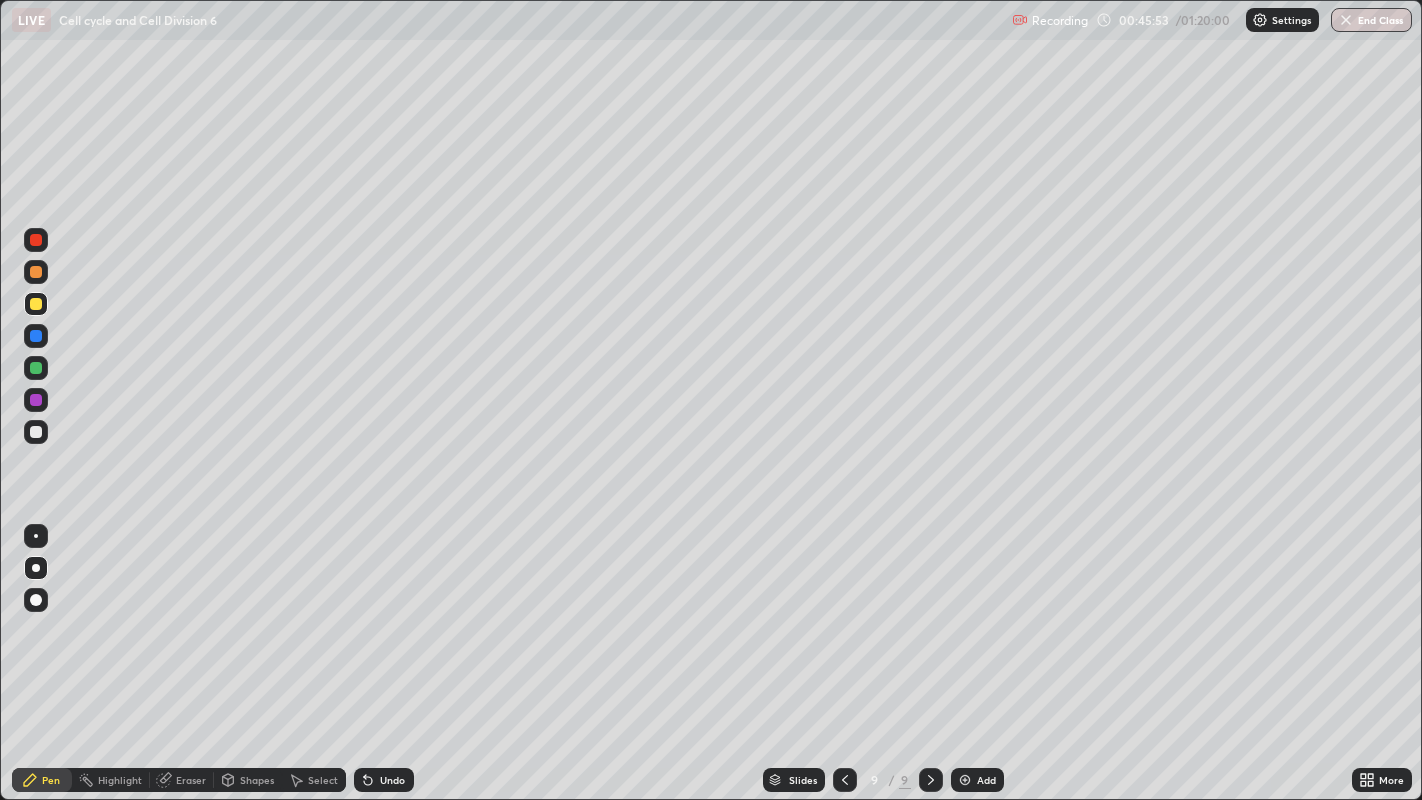 click at bounding box center [36, 336] 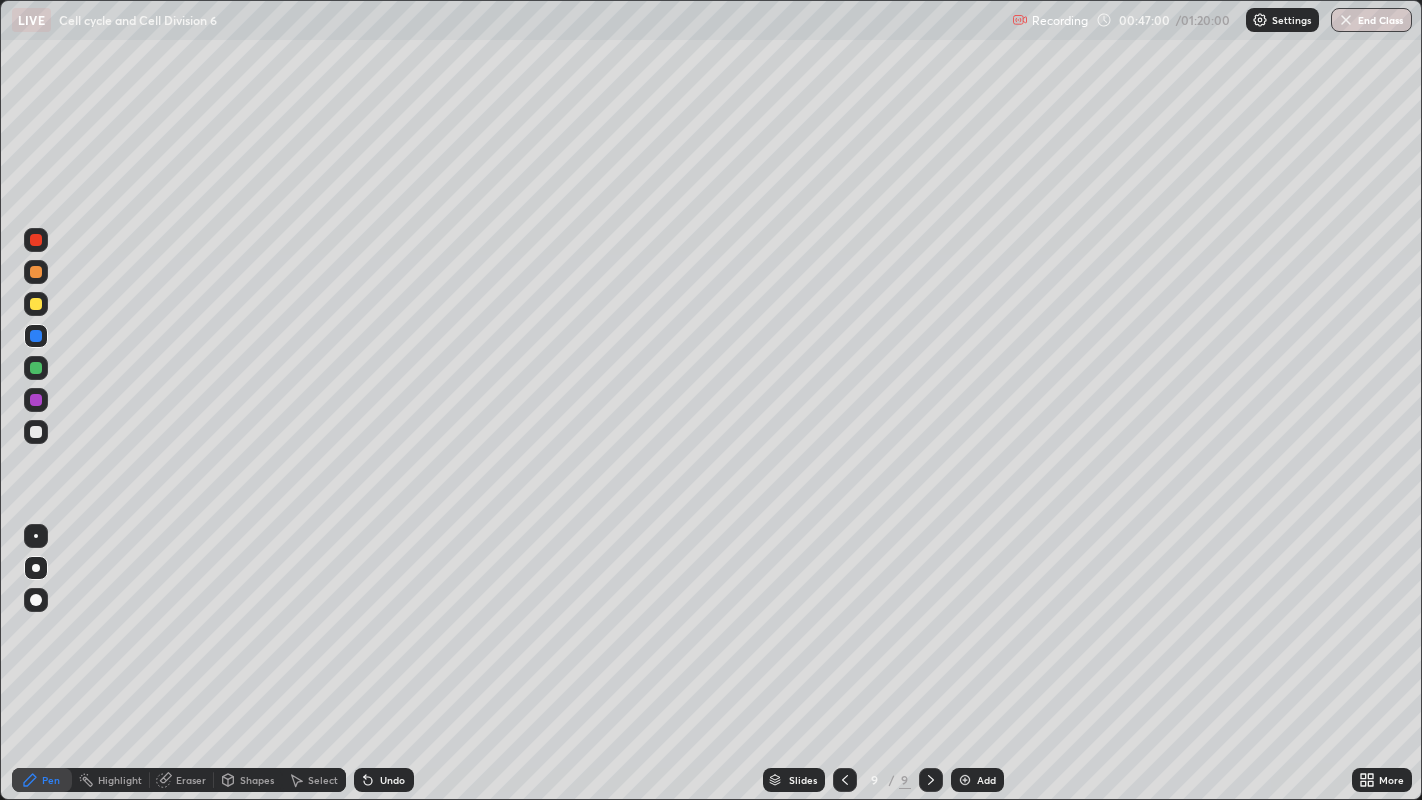 click at bounding box center (36, 304) 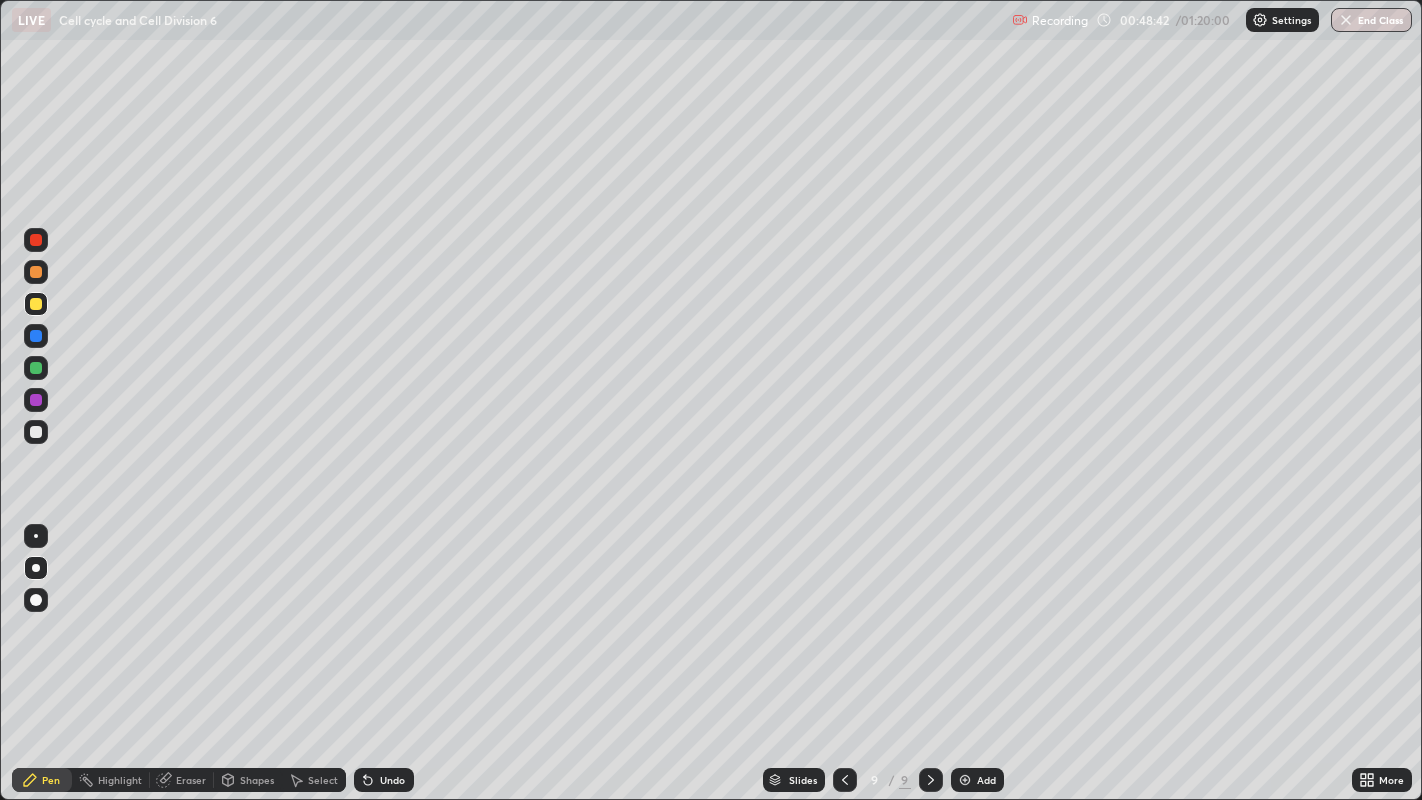 click 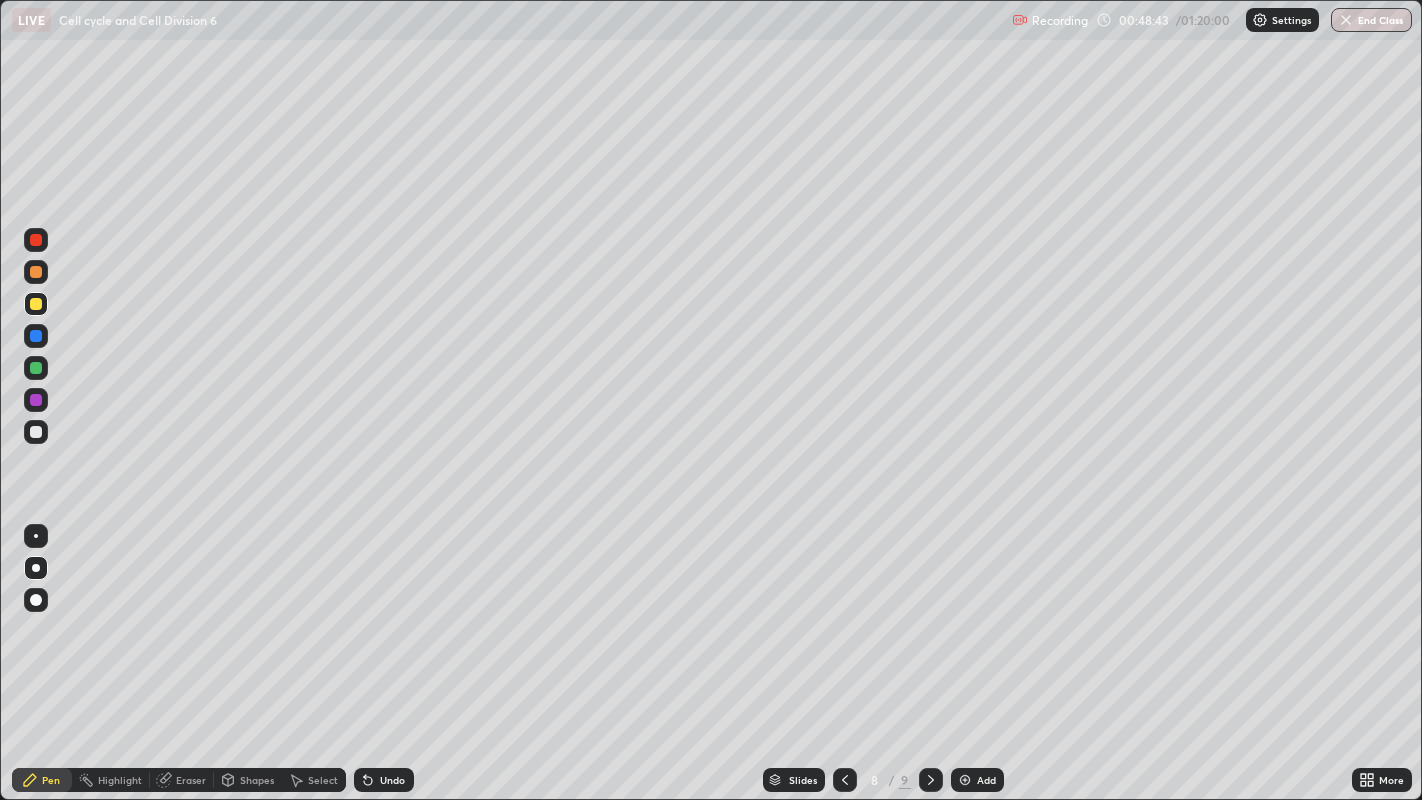 click 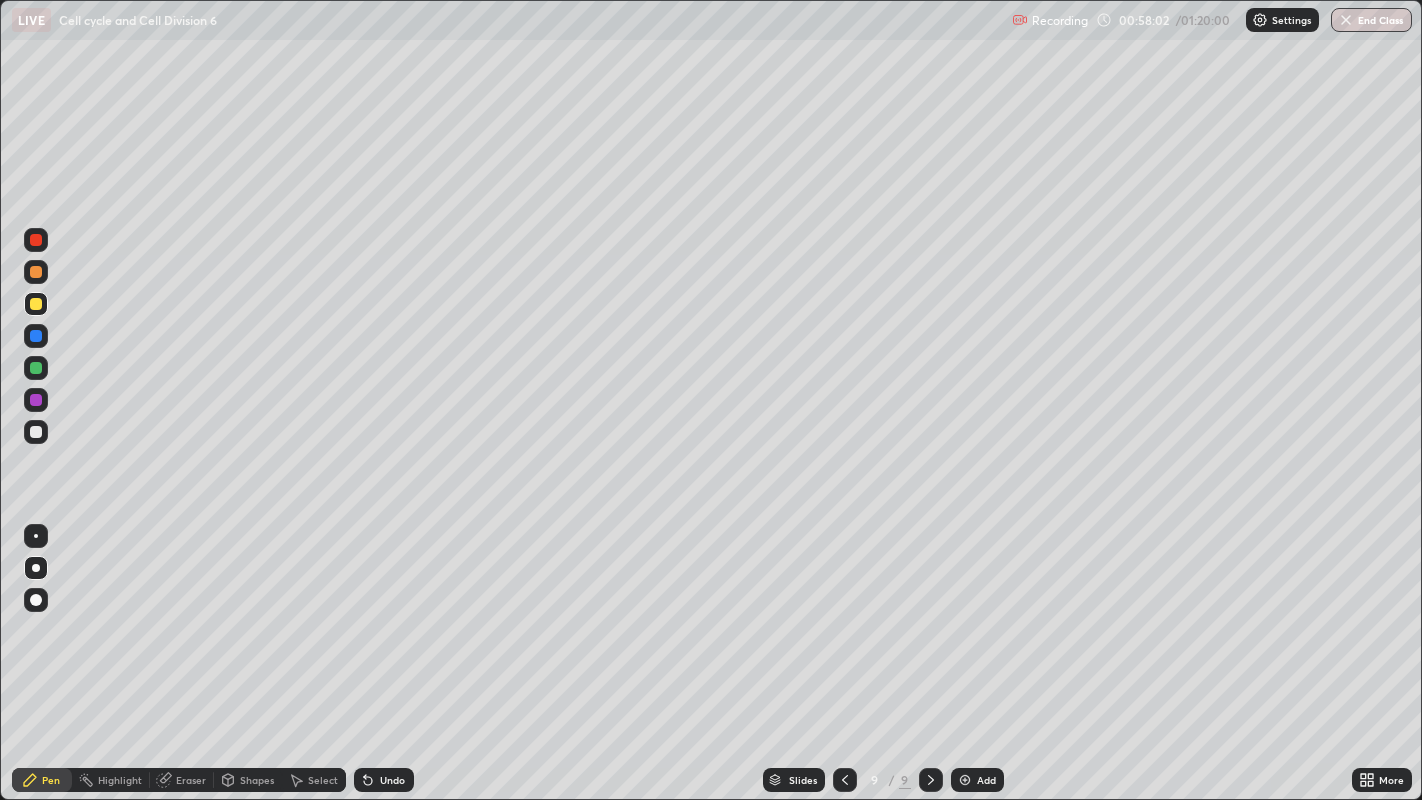 click on "Add" at bounding box center [986, 780] 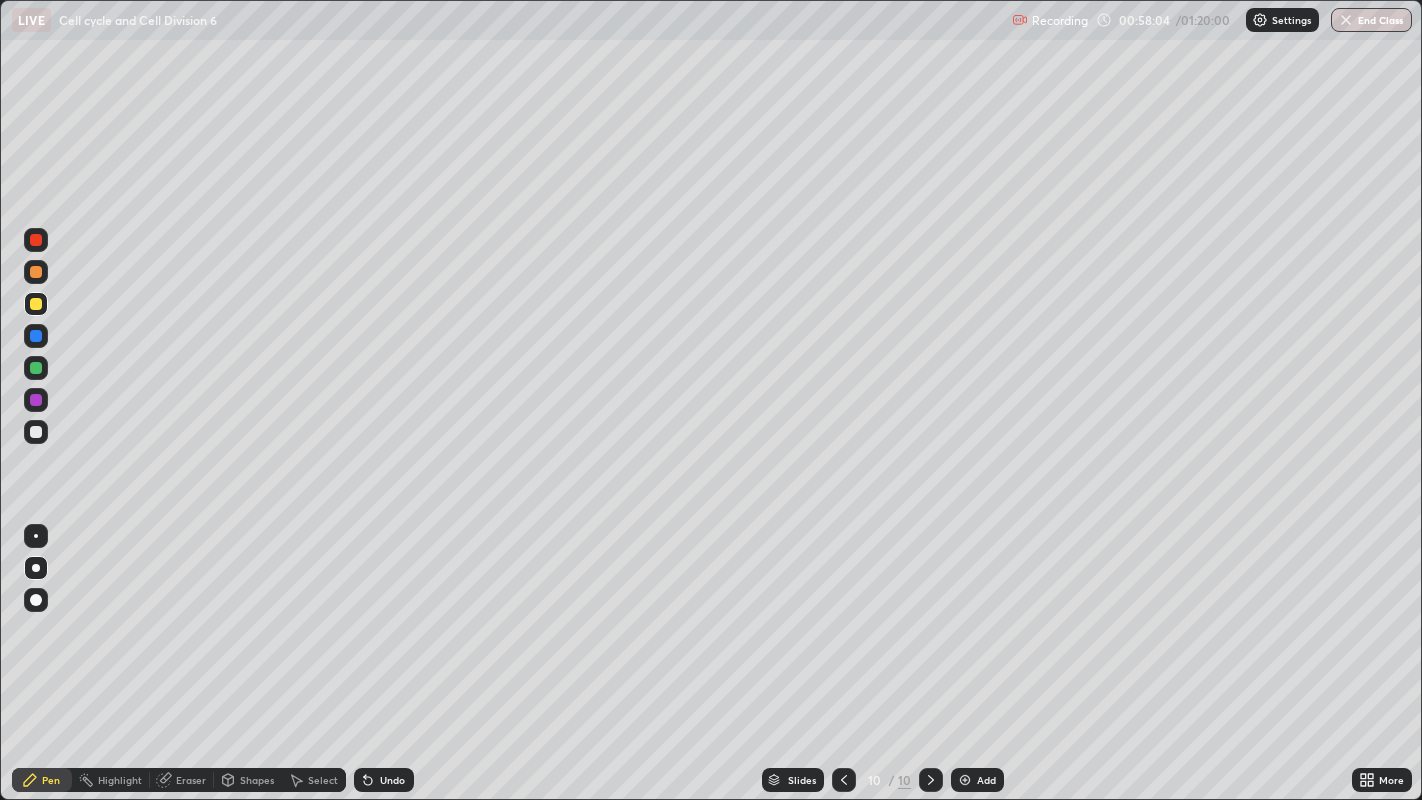 click at bounding box center [36, 432] 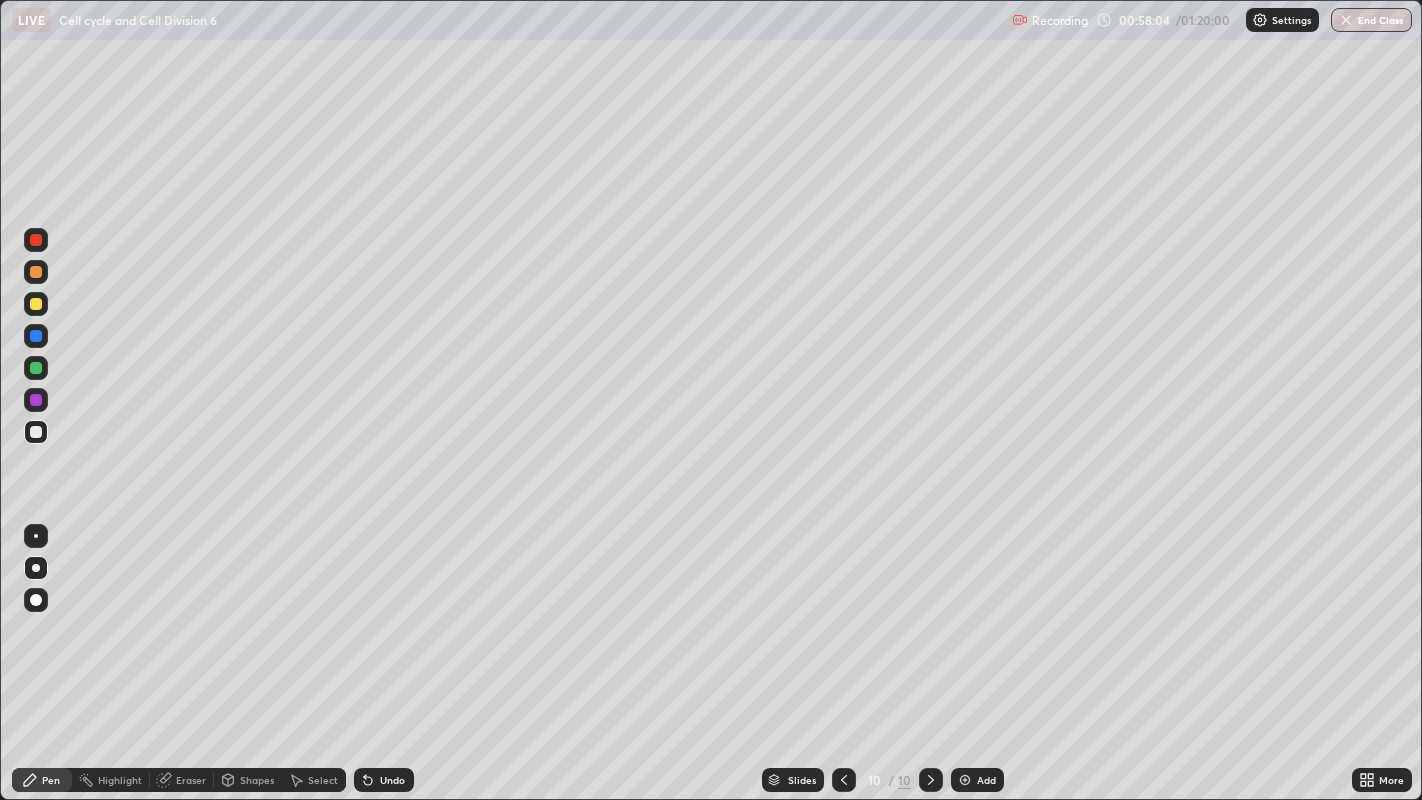 click at bounding box center (36, 568) 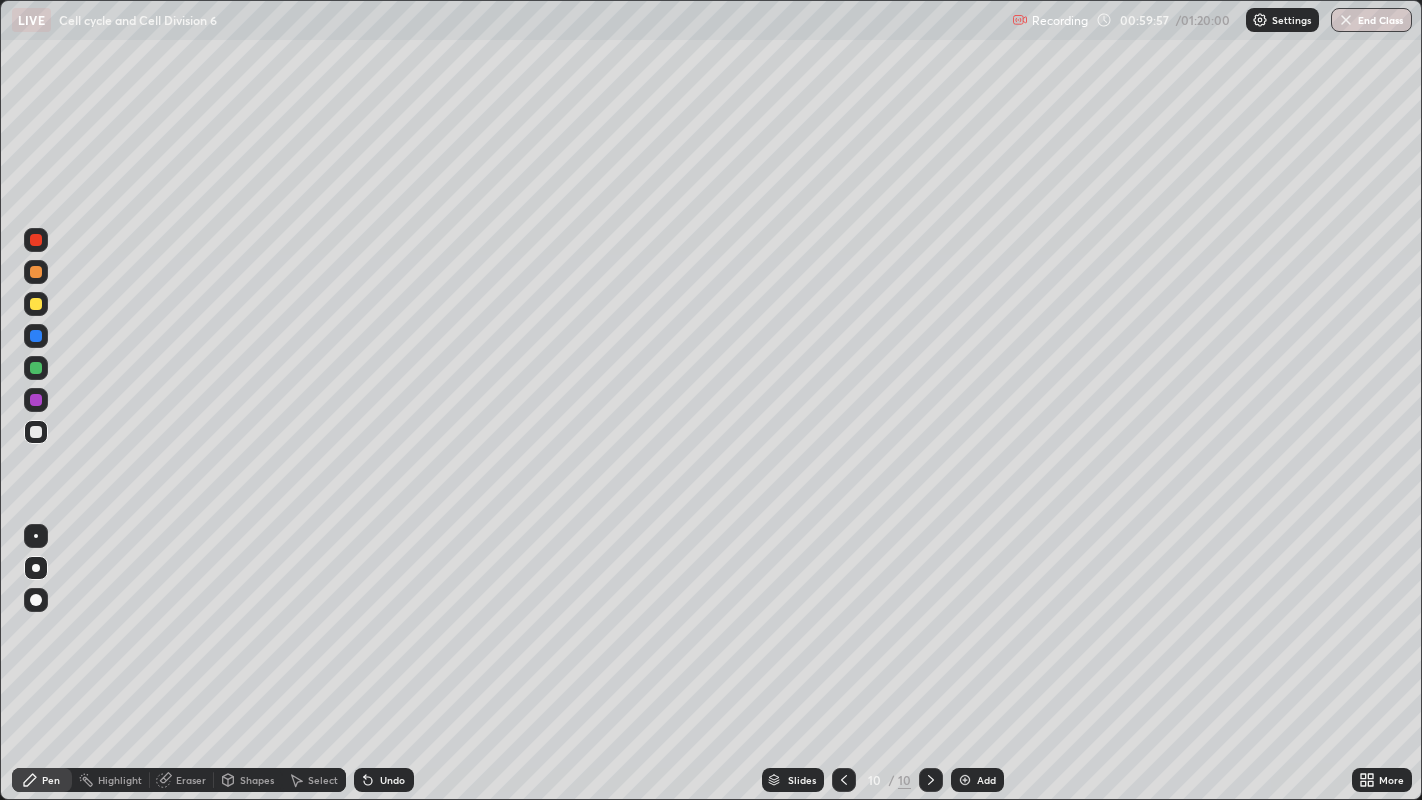 click at bounding box center (36, 368) 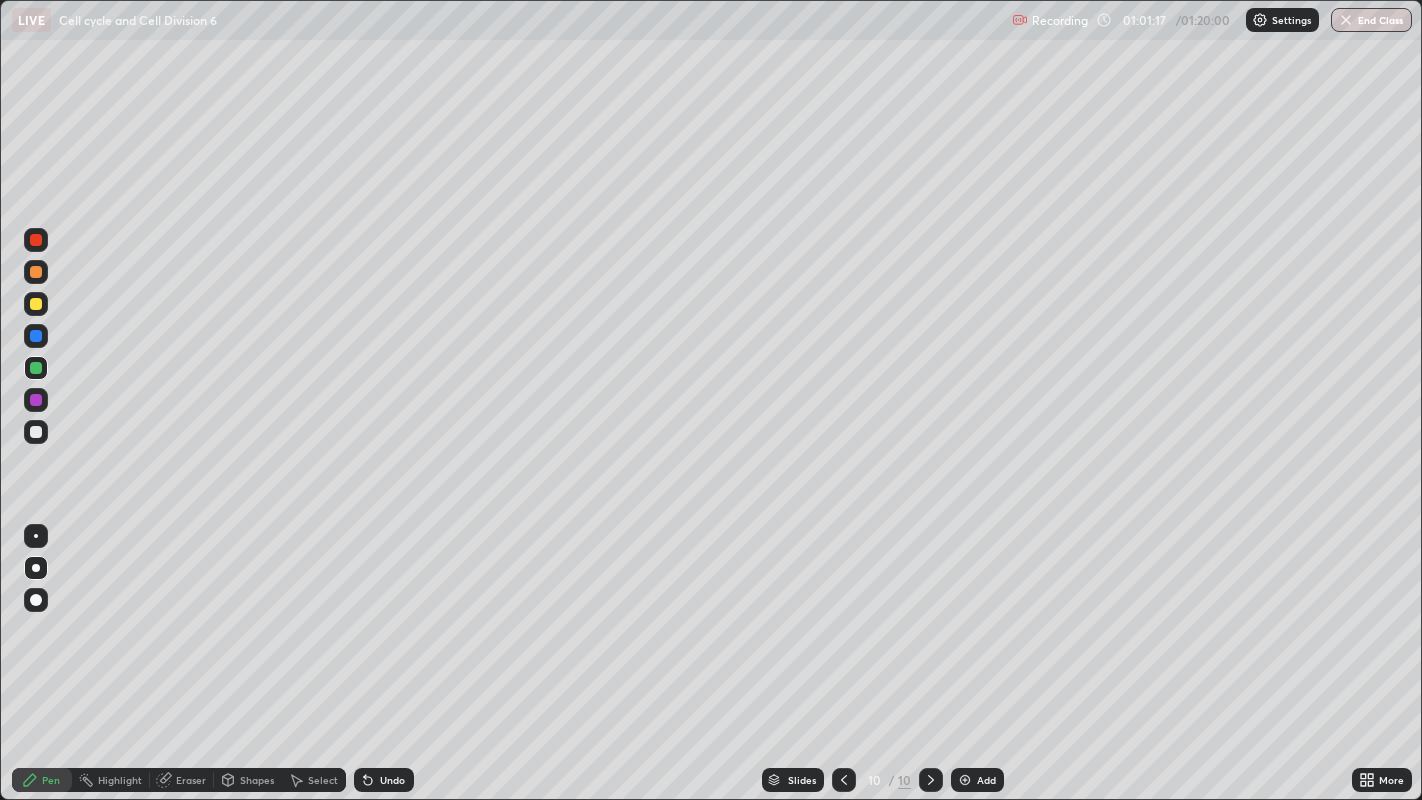 click on "Eraser" at bounding box center [191, 780] 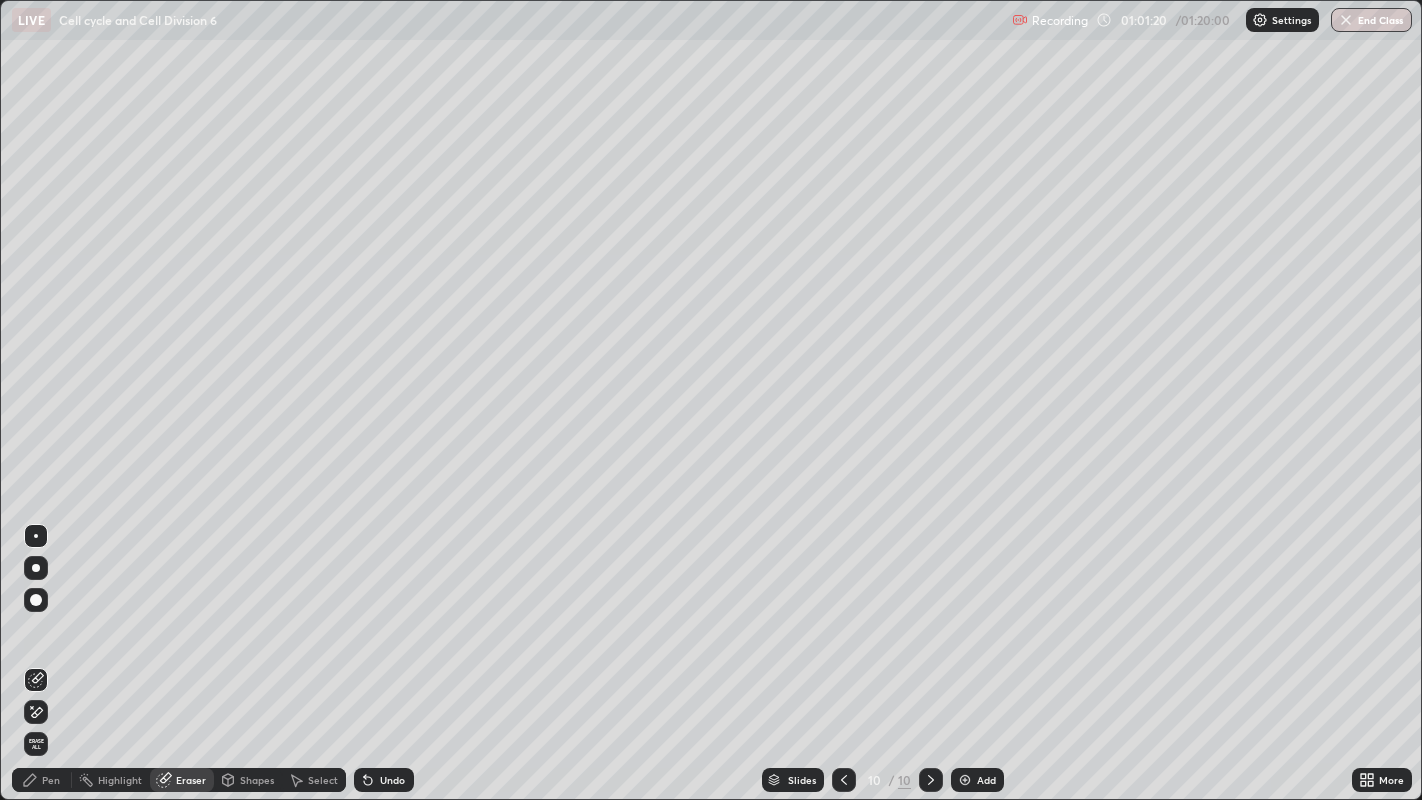 click on "Pen" at bounding box center (51, 780) 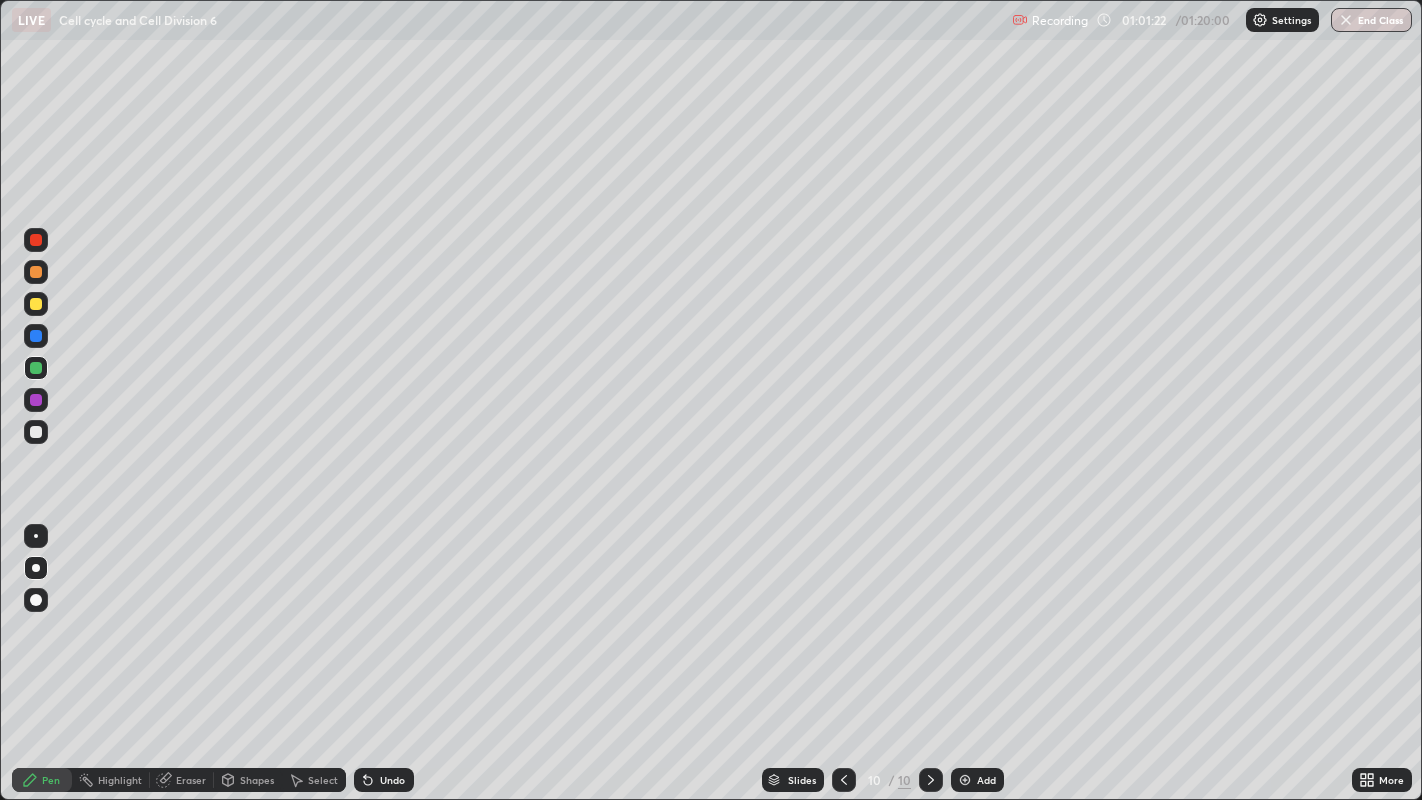 click at bounding box center [36, 368] 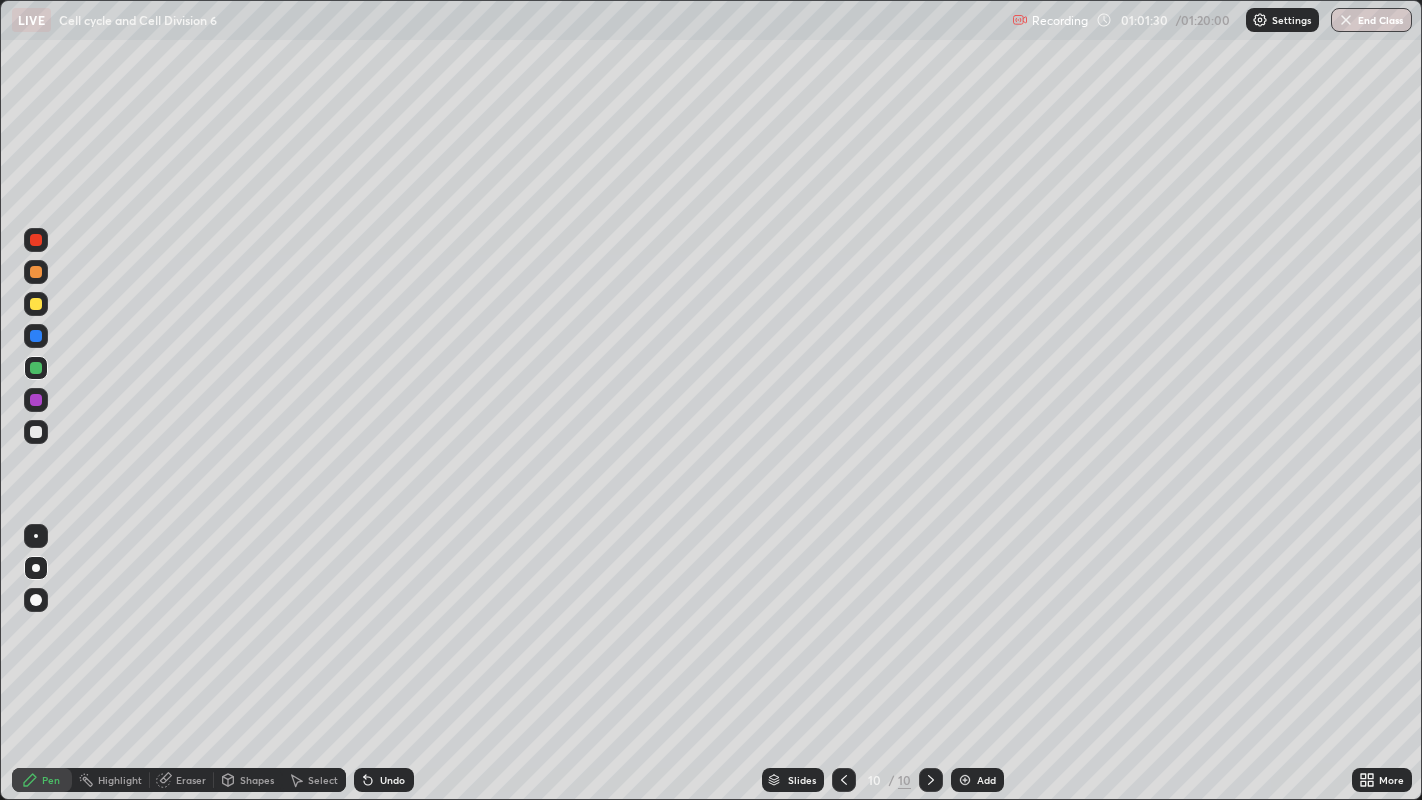 click at bounding box center (36, 304) 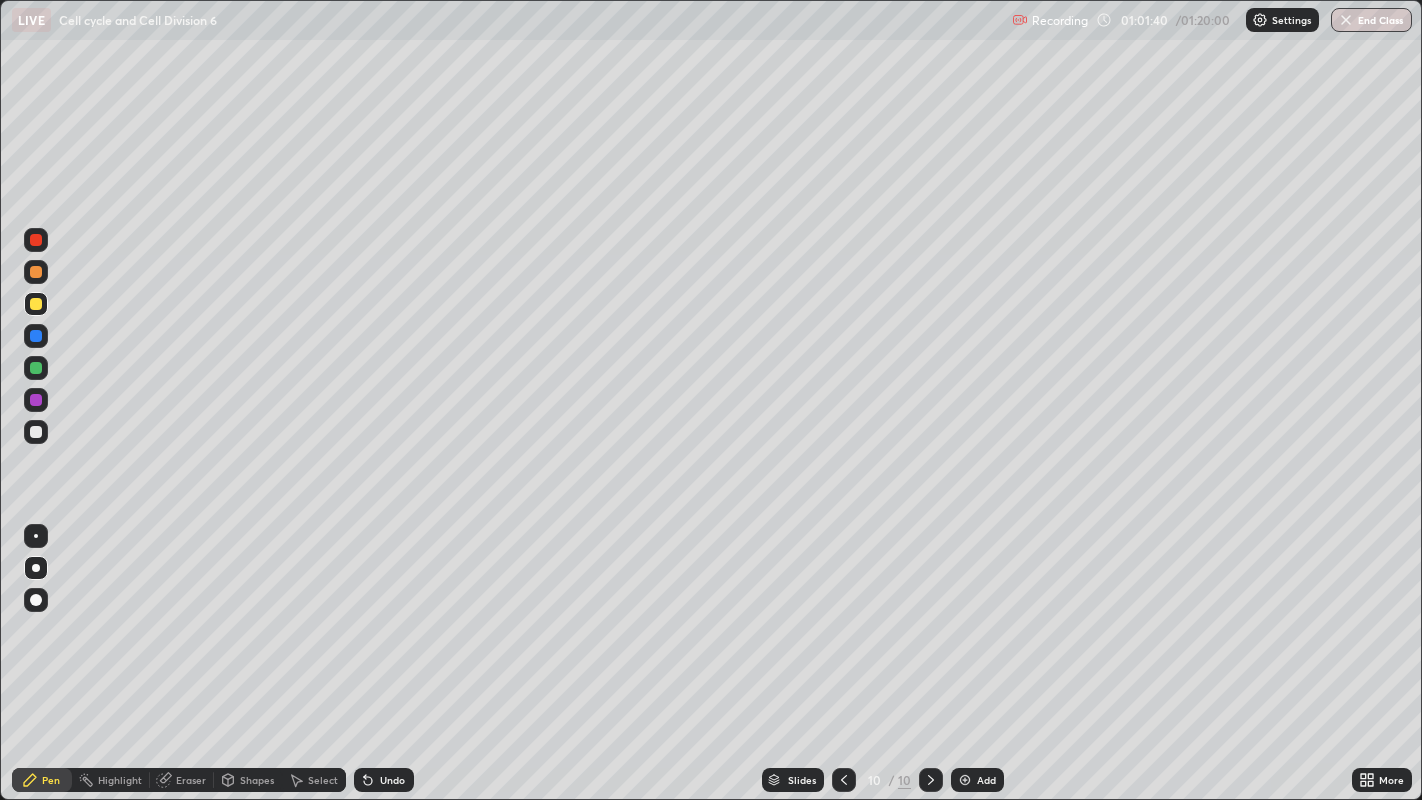 click at bounding box center [36, 368] 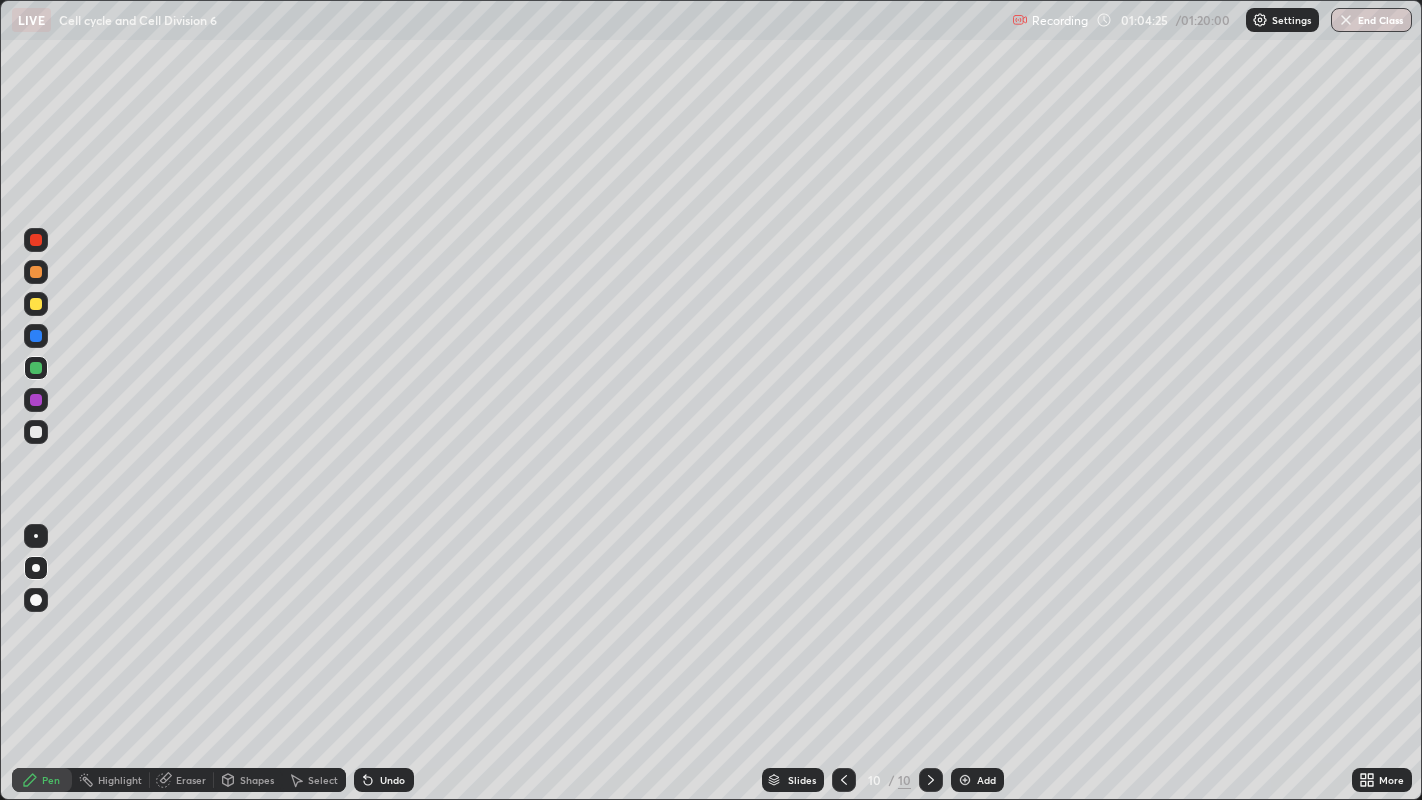 click at bounding box center [36, 272] 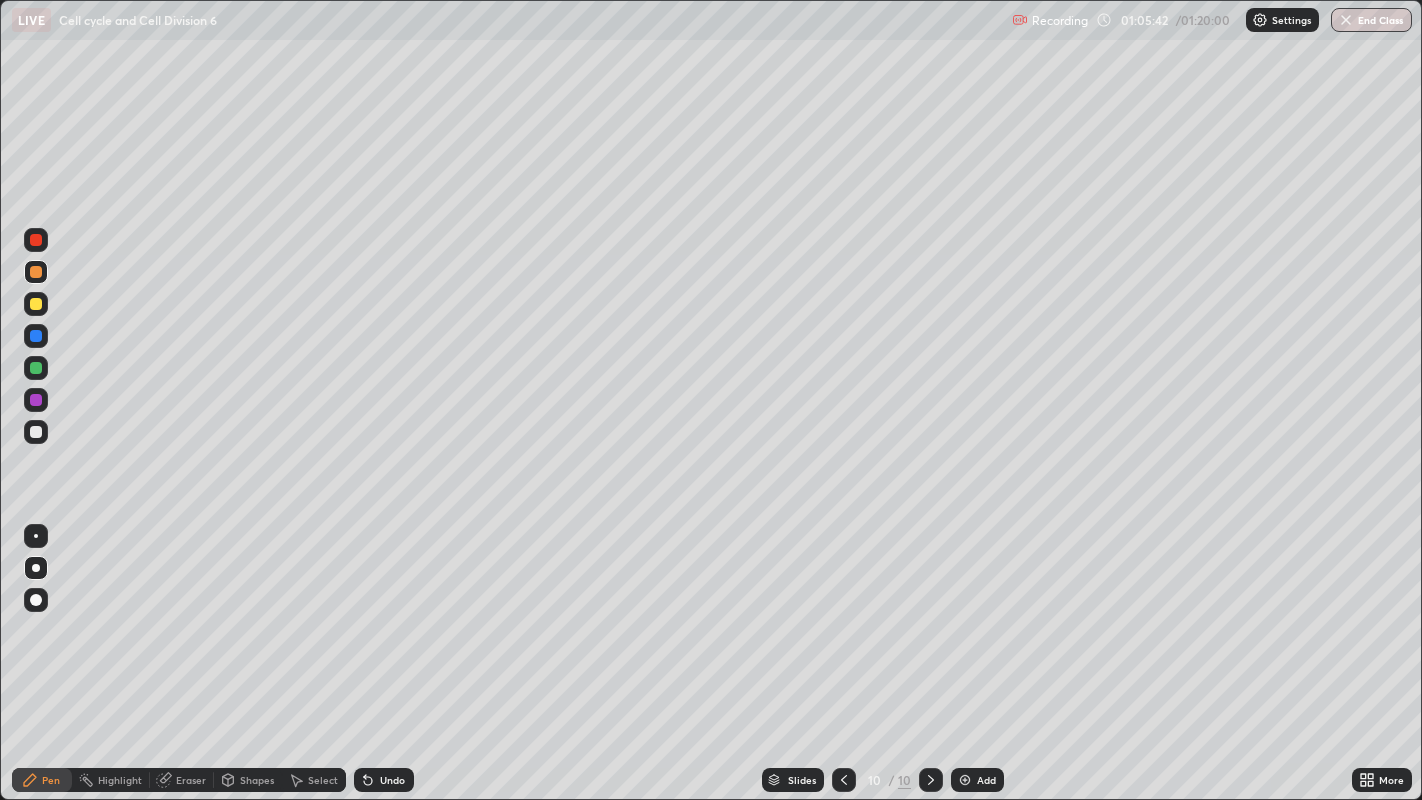 click at bounding box center (36, 432) 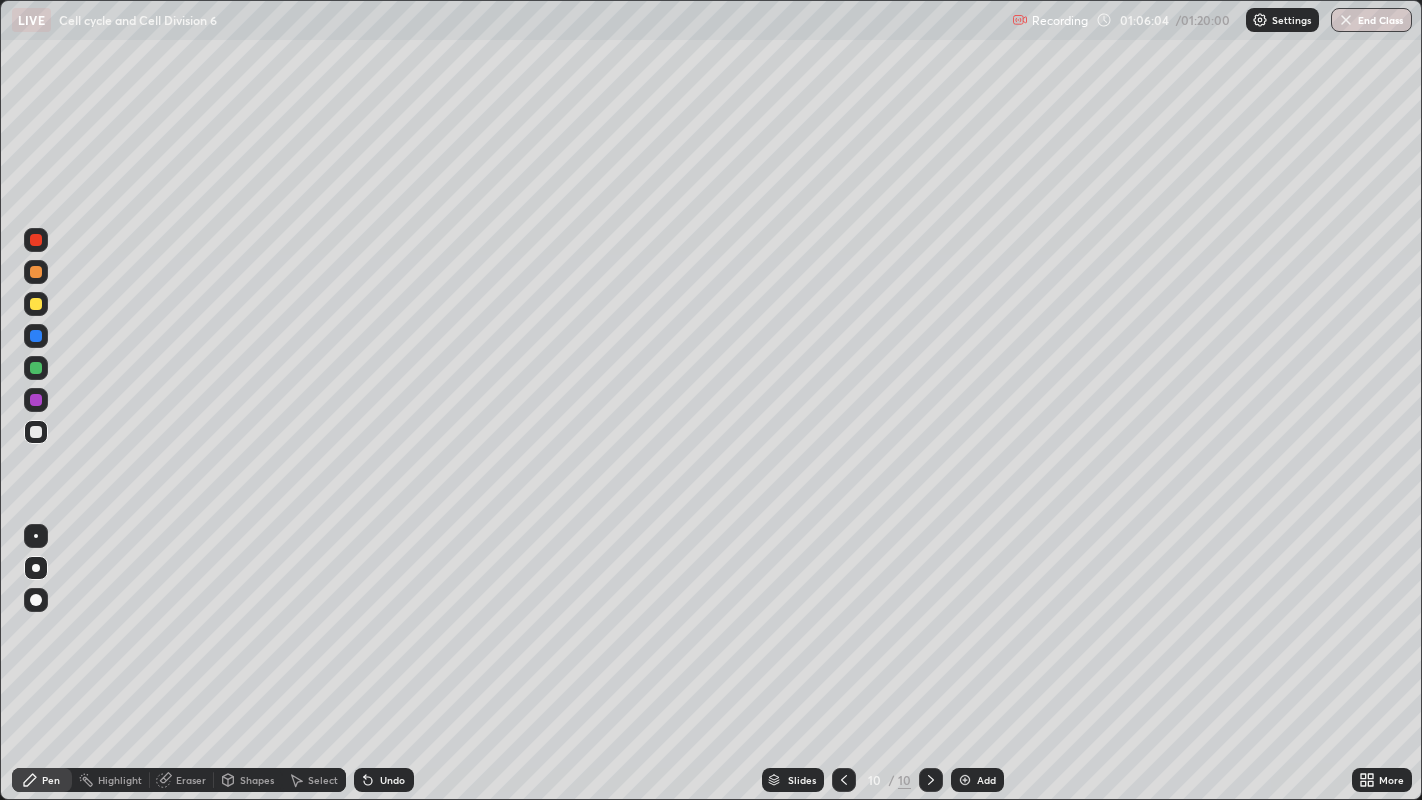 click at bounding box center [36, 304] 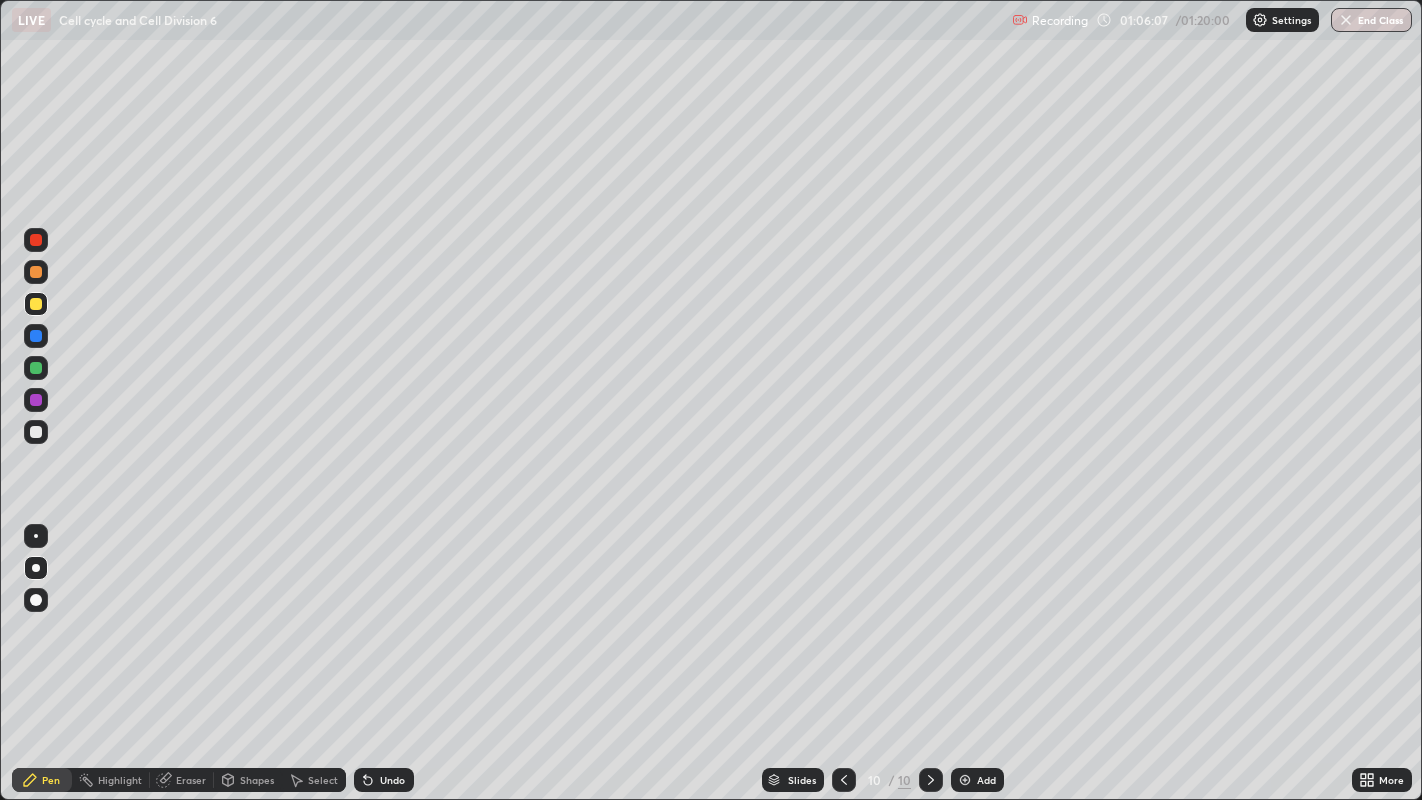 click at bounding box center [36, 432] 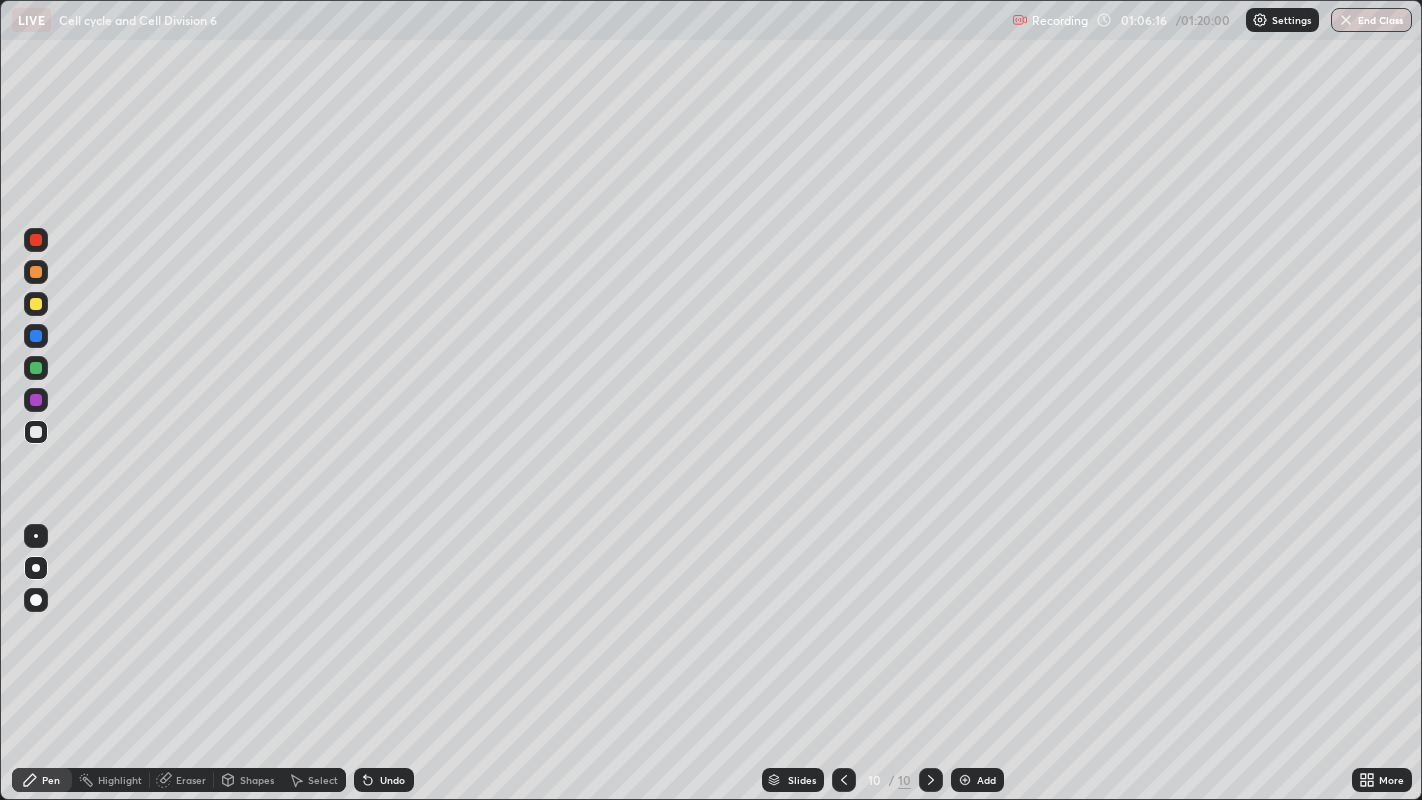 click on "Undo" at bounding box center [384, 780] 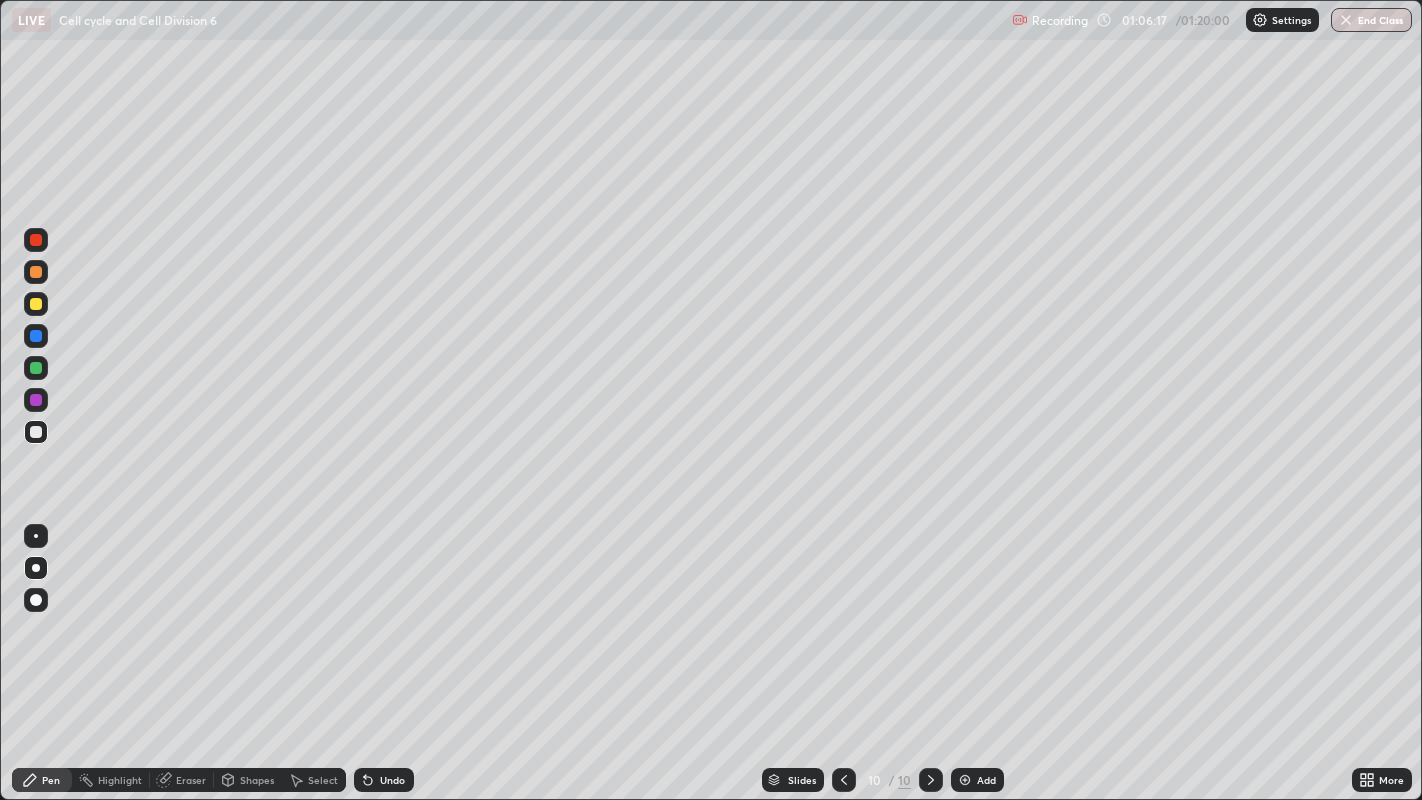 click on "Undo" at bounding box center [384, 780] 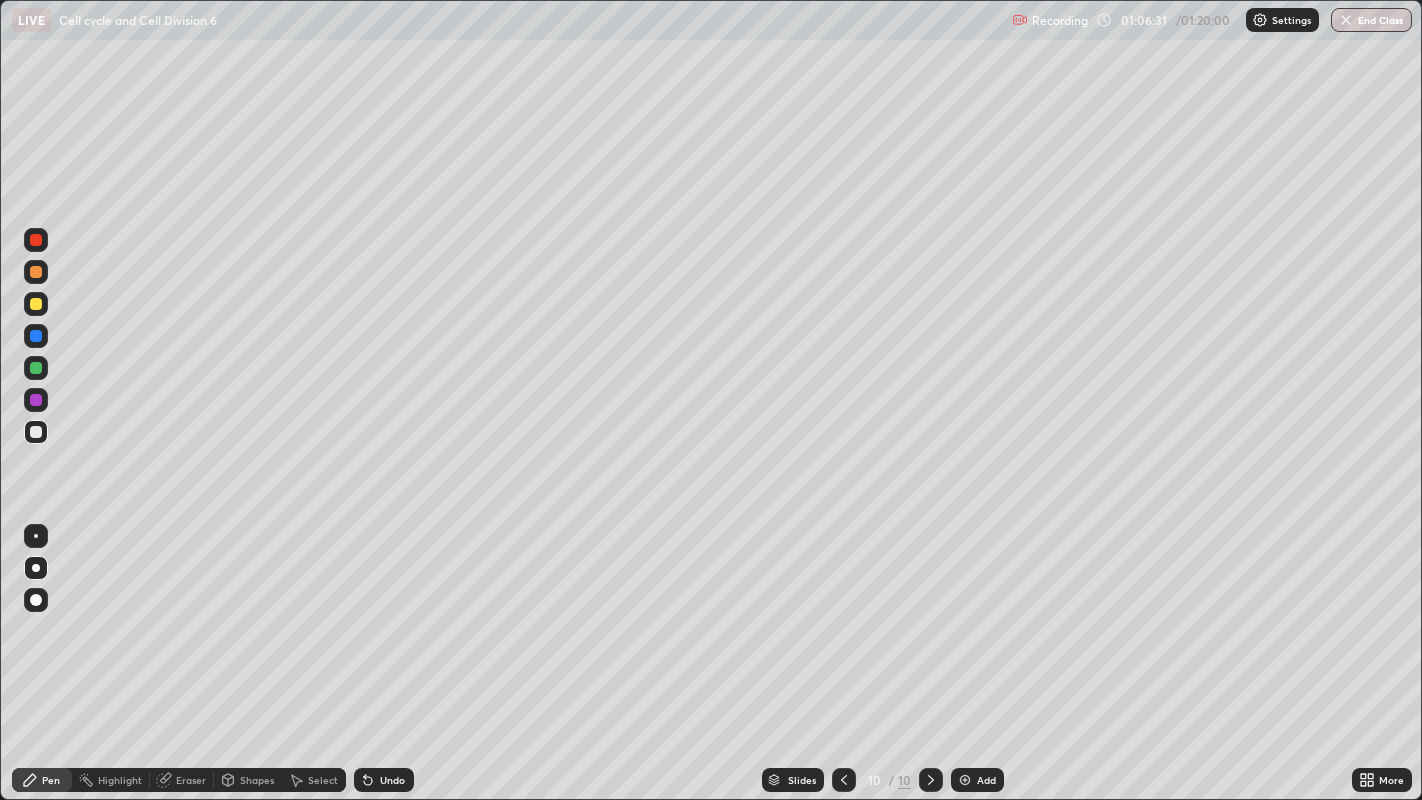 click 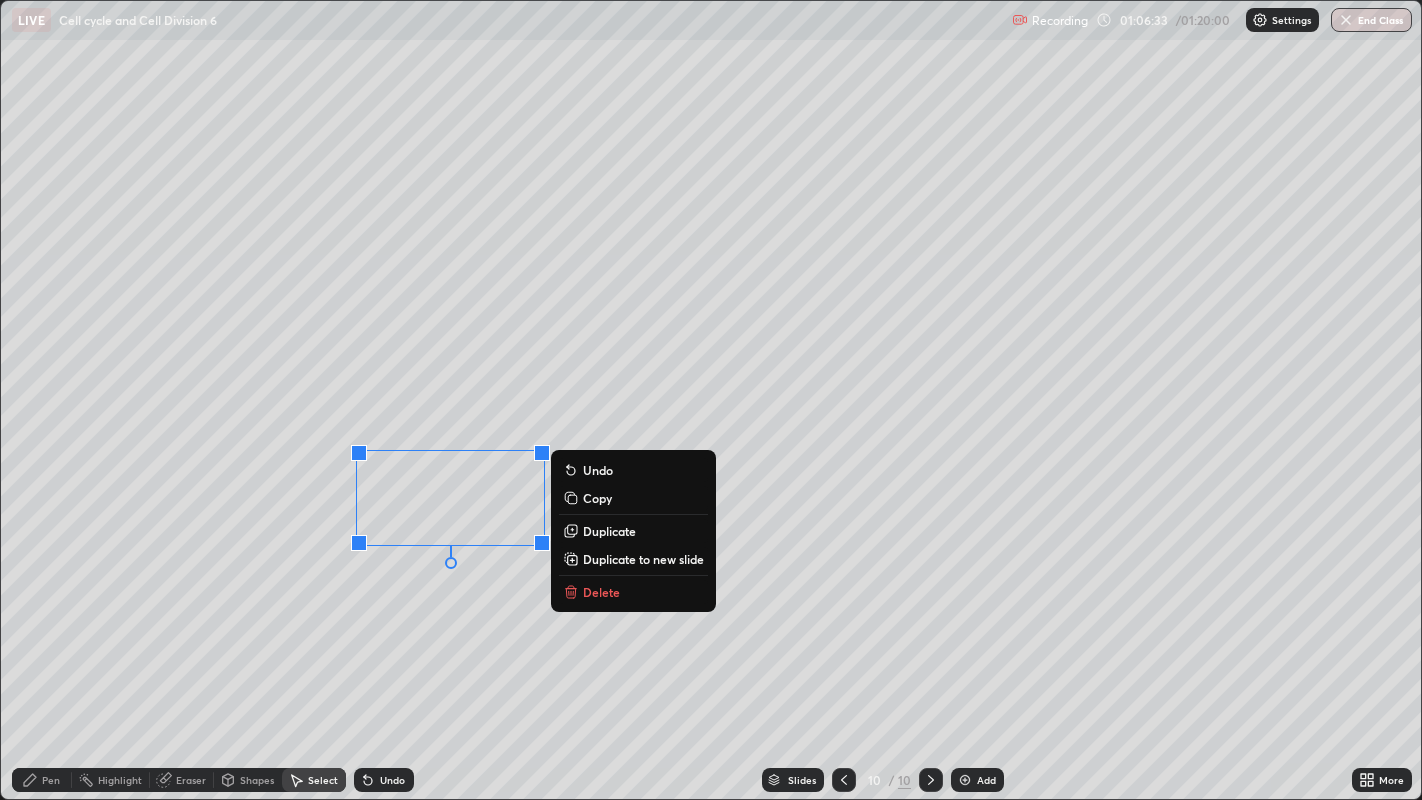 click on "Duplicate" at bounding box center [609, 531] 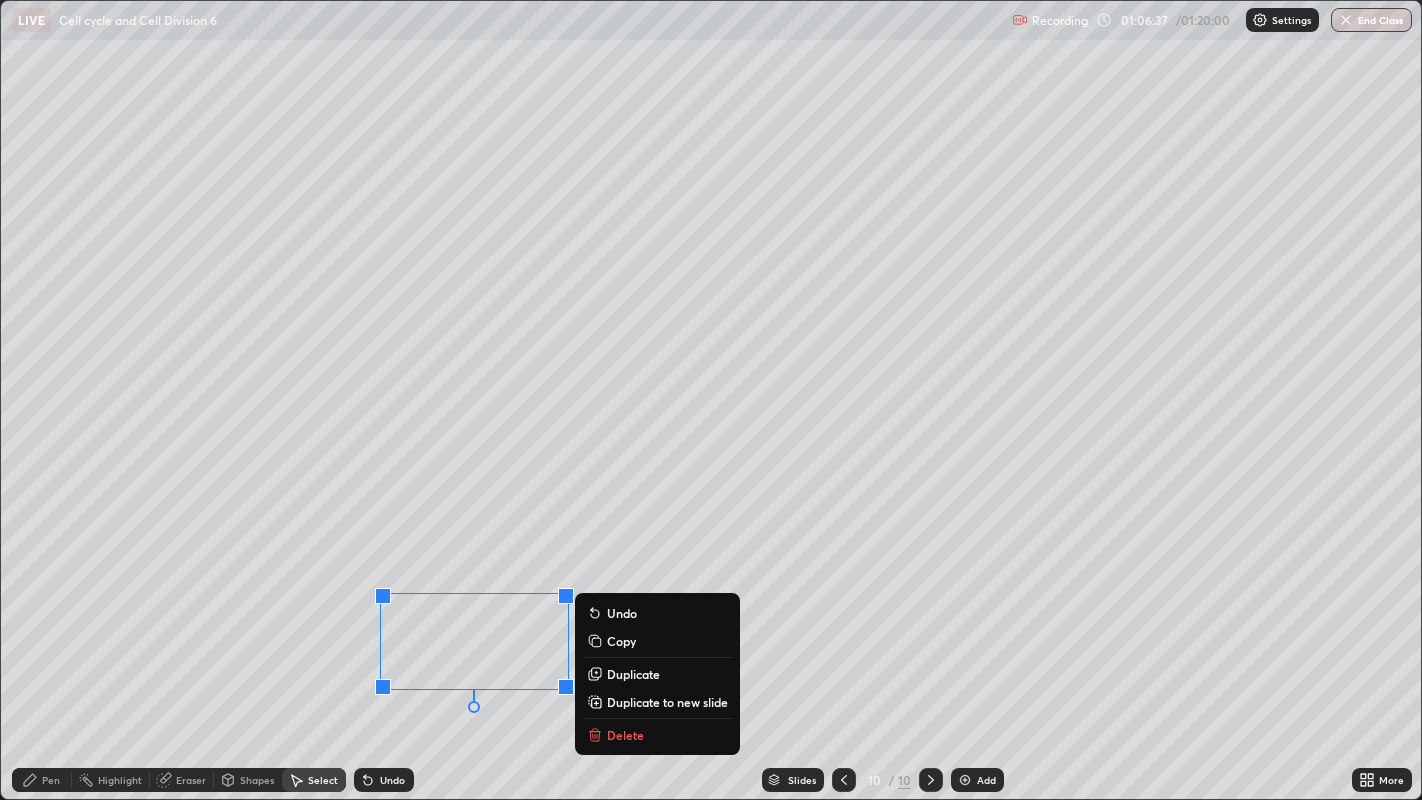 click on "Pen" at bounding box center [51, 780] 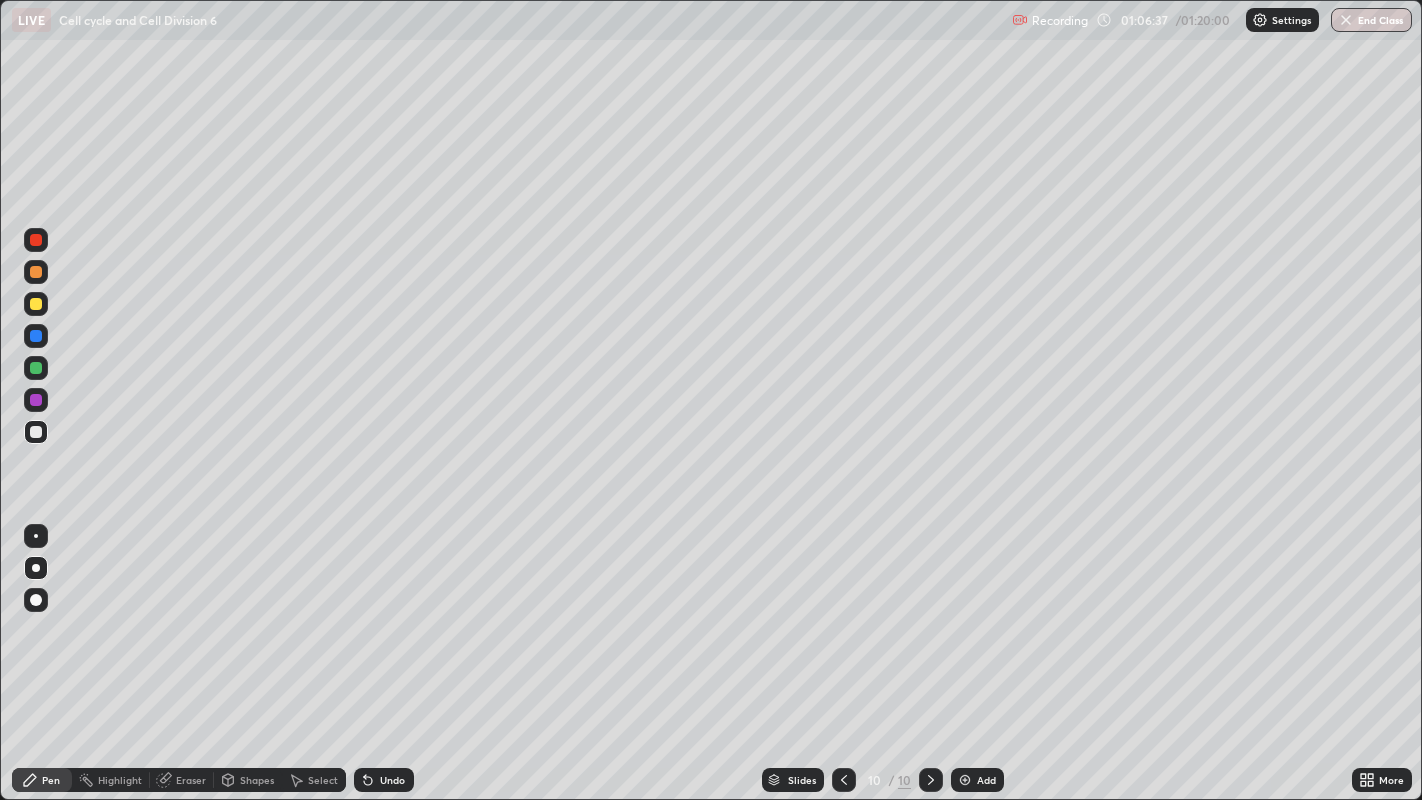 click on "Pen" at bounding box center (51, 780) 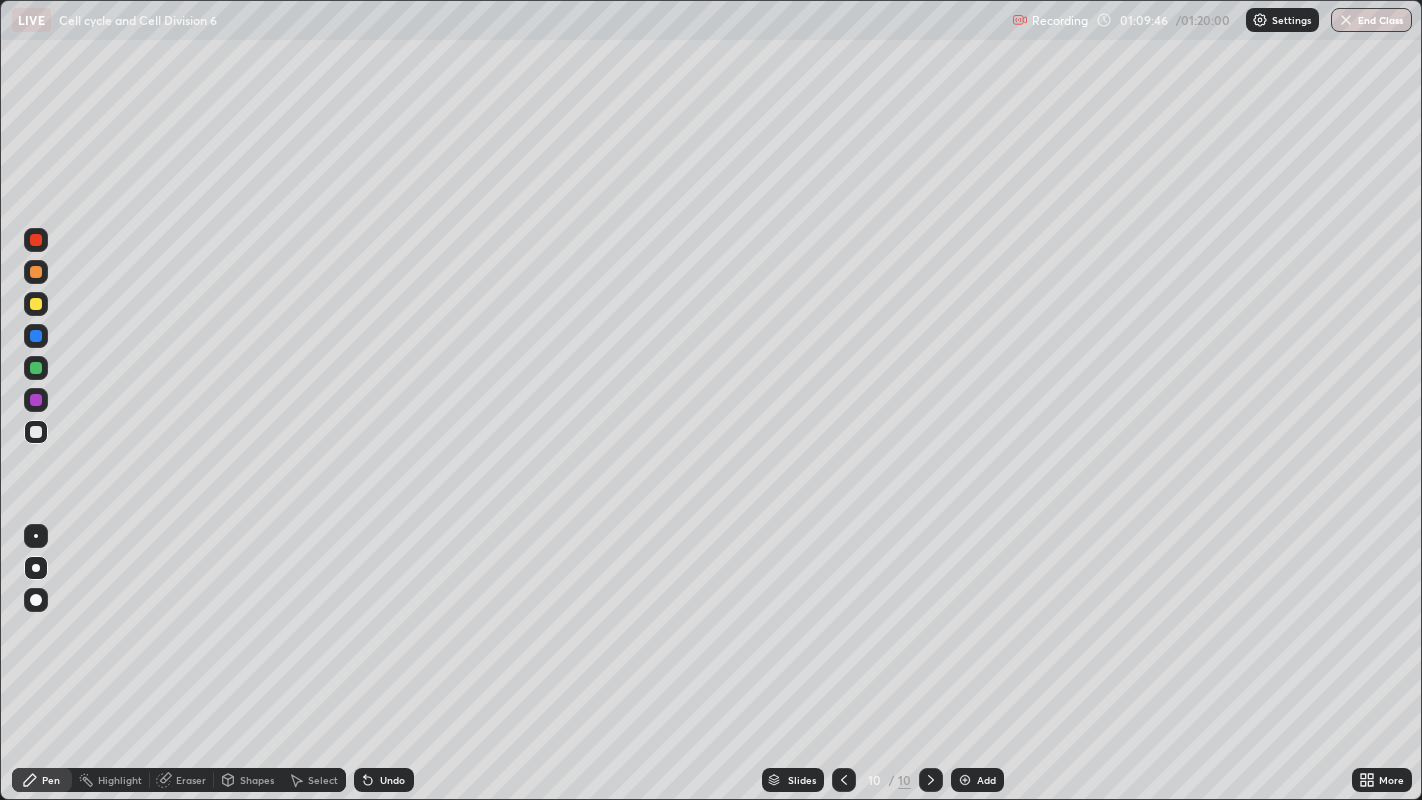 click on "10" at bounding box center [904, 780] 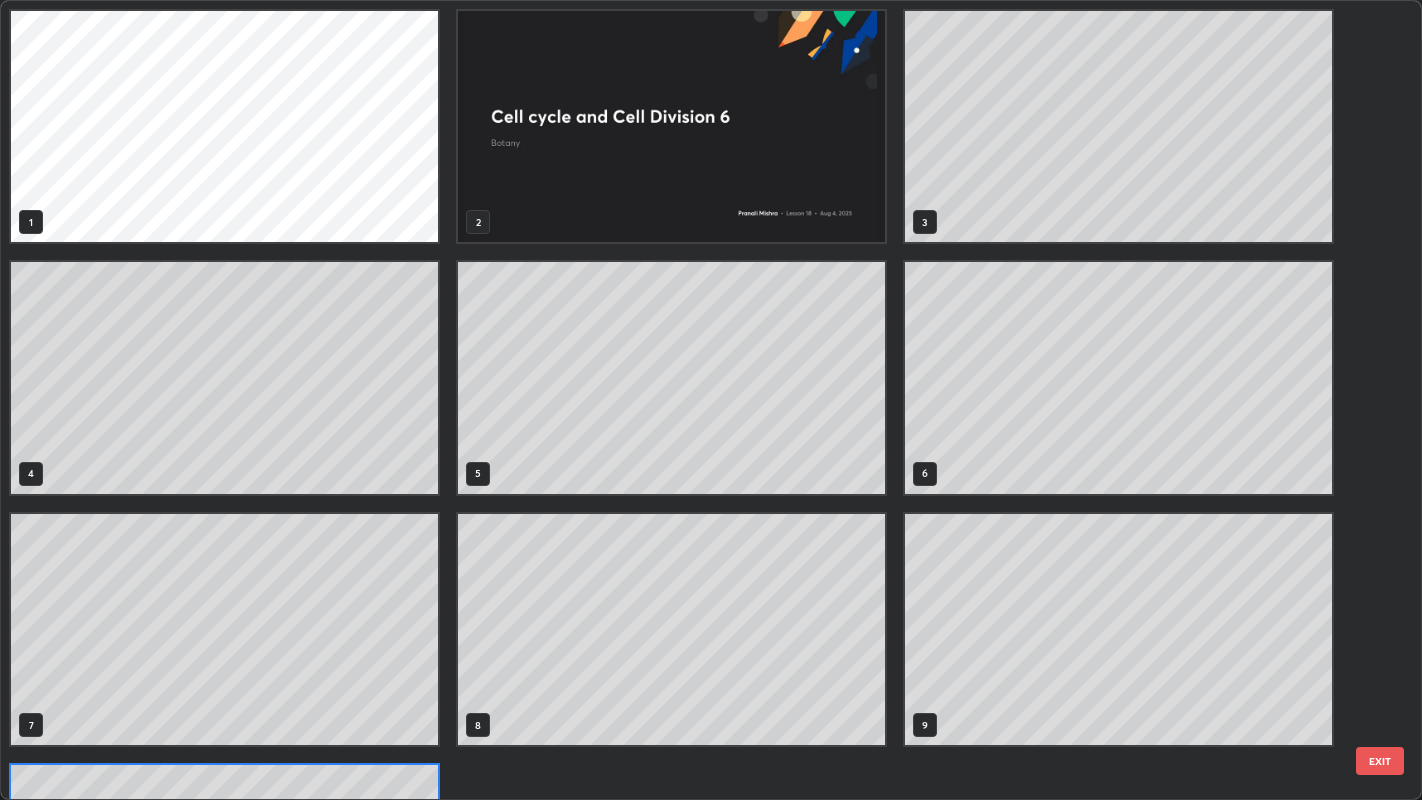 scroll, scrollTop: 206, scrollLeft: 0, axis: vertical 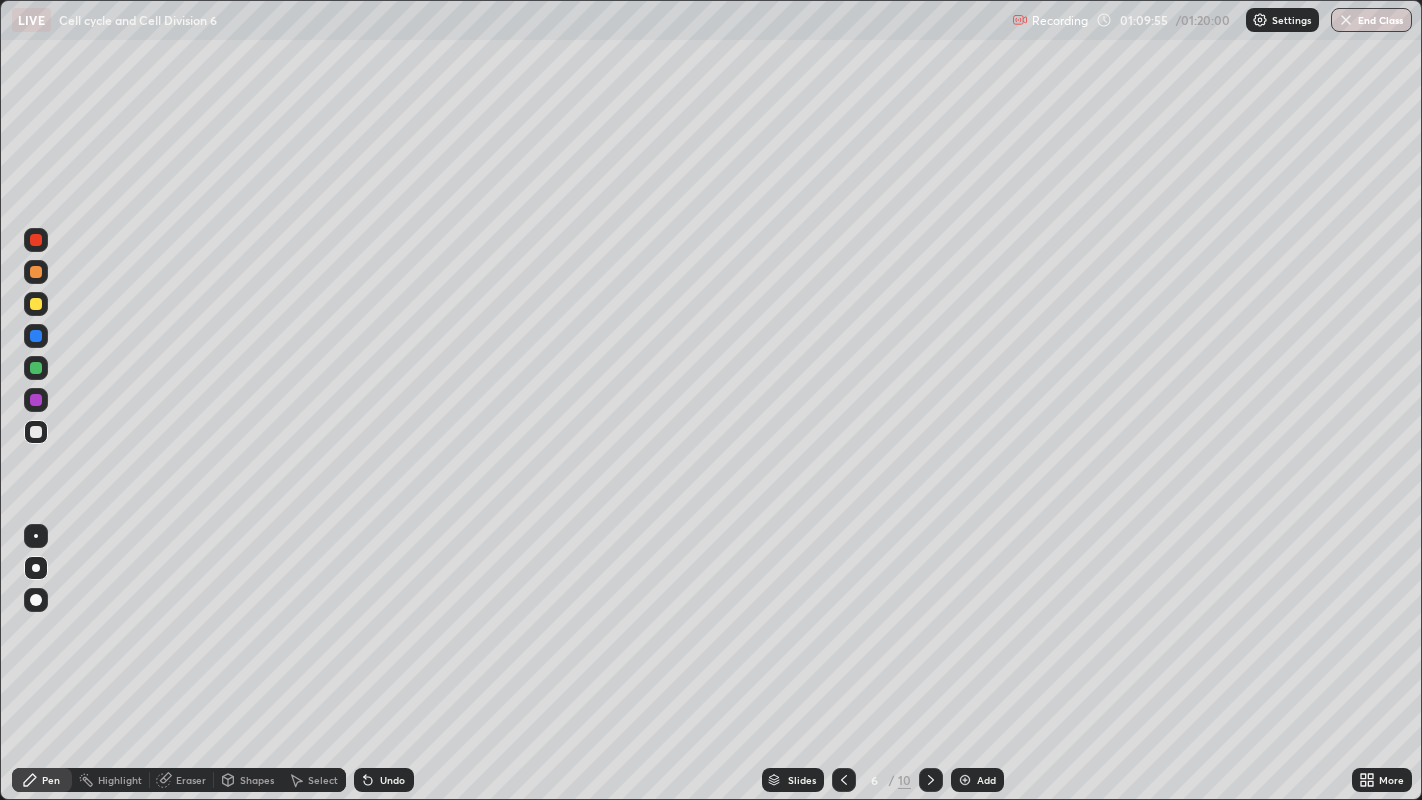 click on "10" at bounding box center (904, 780) 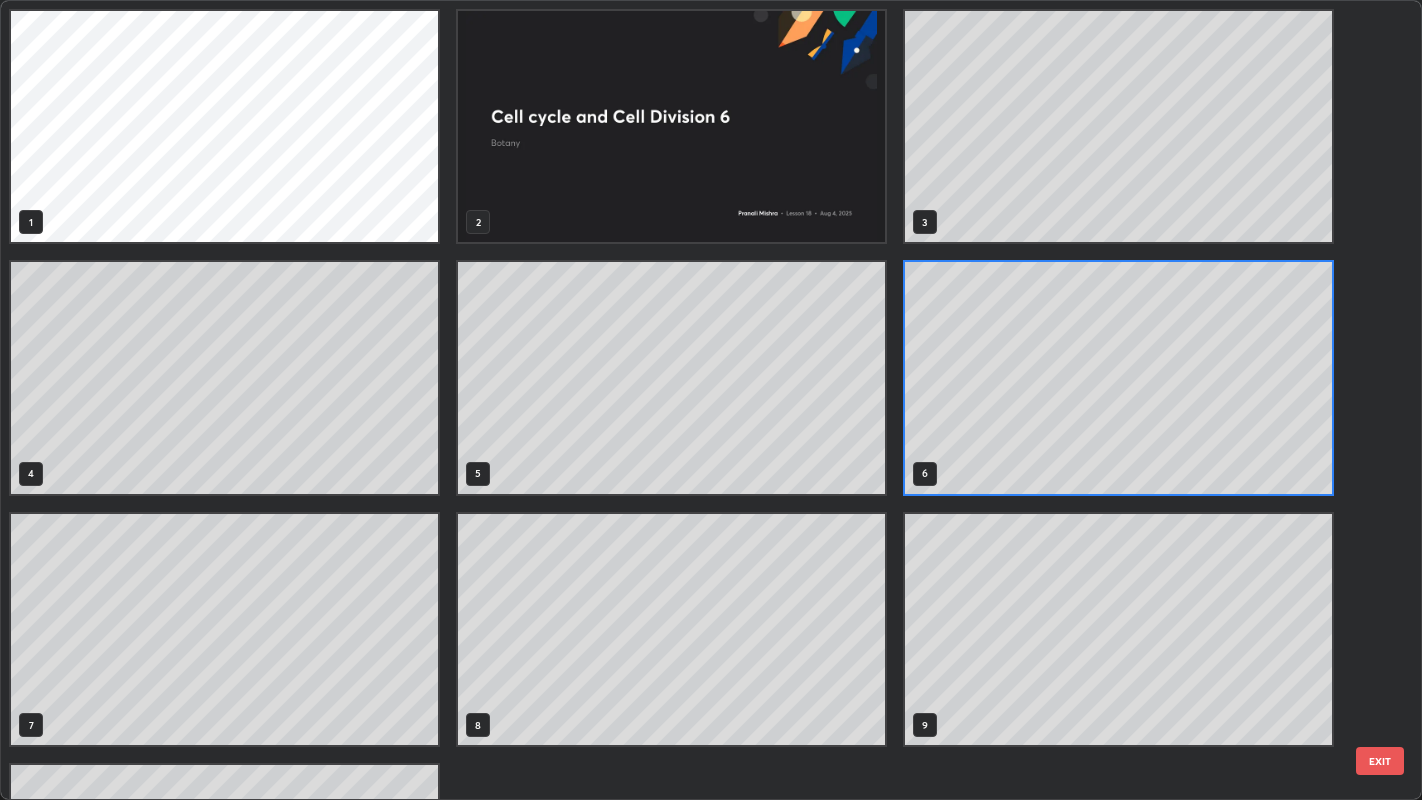 scroll, scrollTop: 7, scrollLeft: 10, axis: both 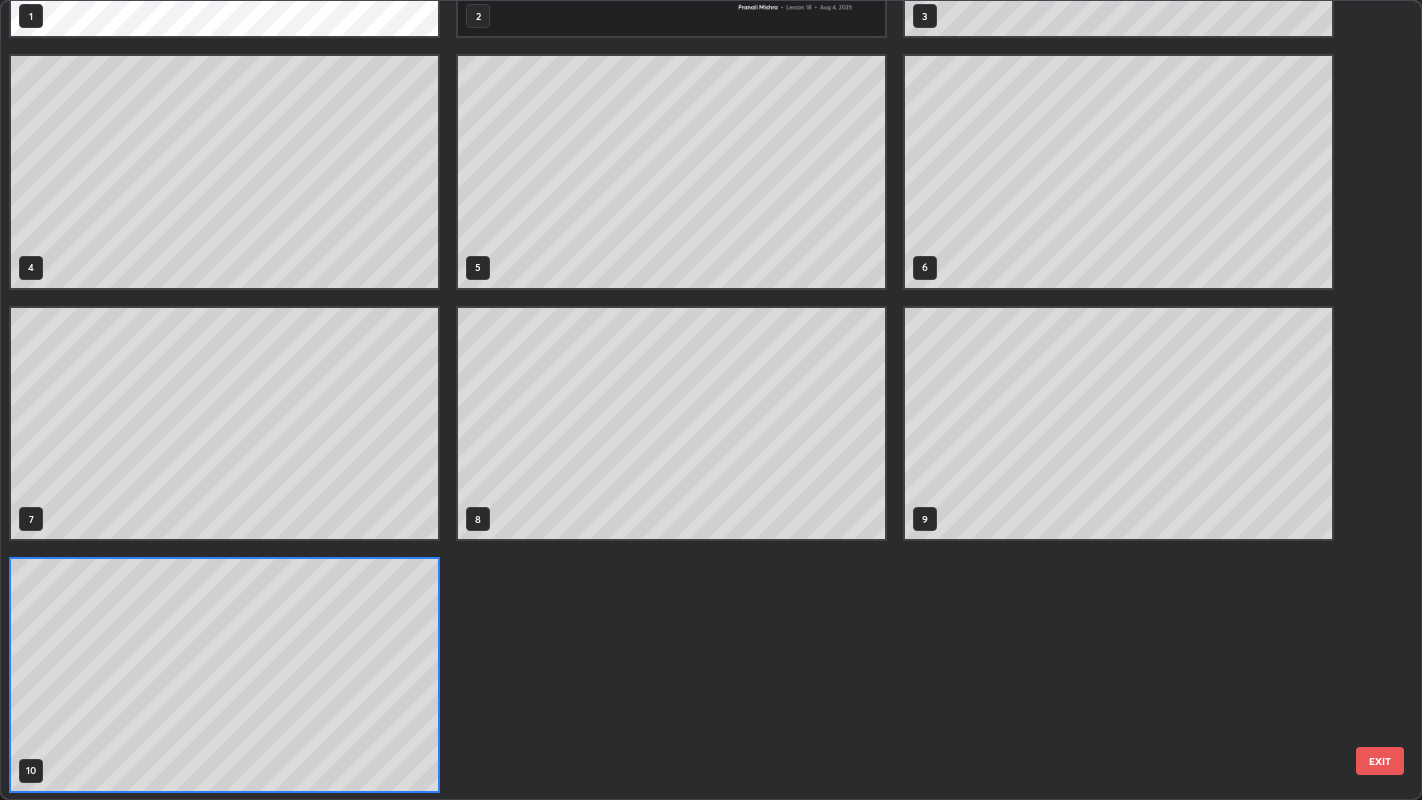 click on "1 2 3 4 5 6 7 8 9 10" at bounding box center (694, 400) 